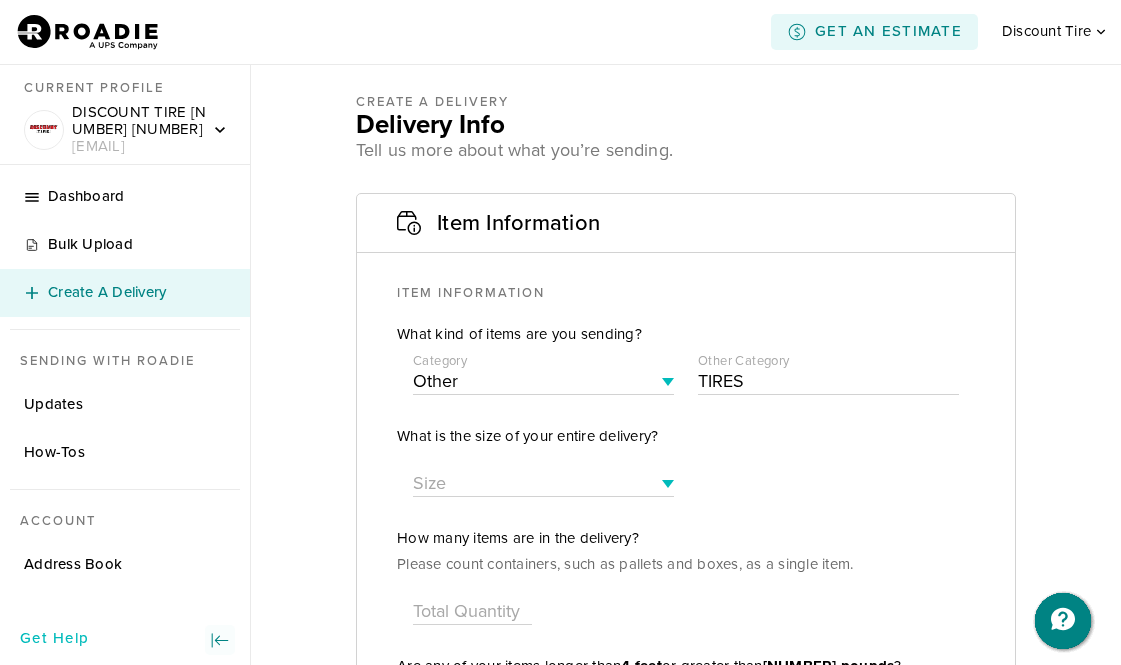 scroll, scrollTop: 0, scrollLeft: 0, axis: both 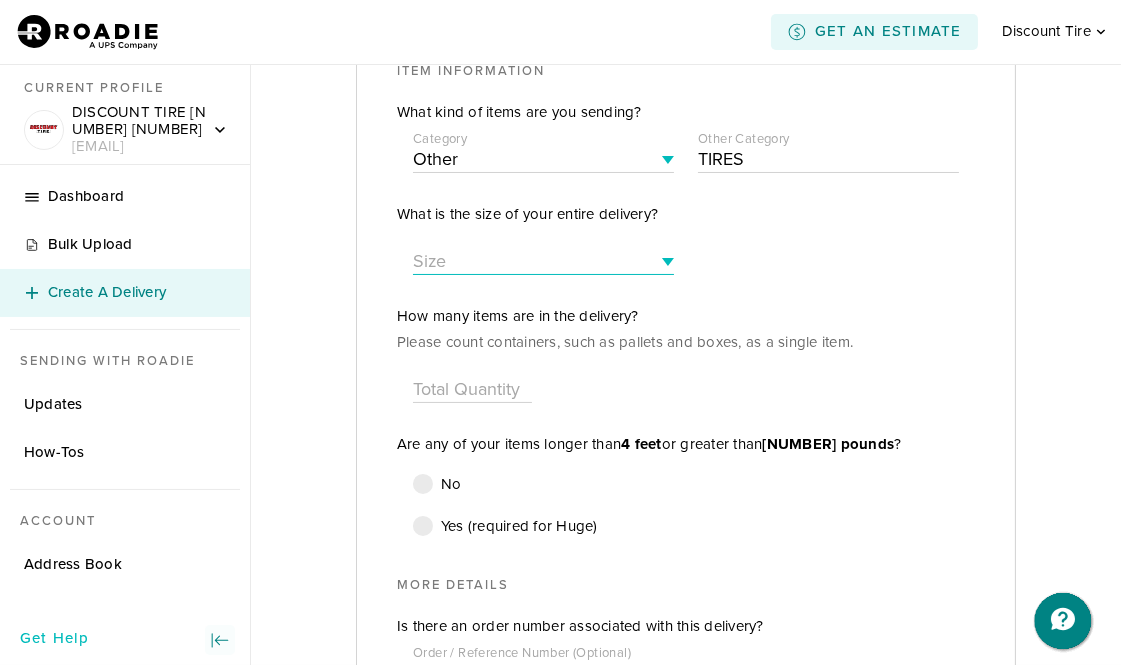 click on "Size Small  ( fits in a shoebox ) Medium  ( fits in a front seat ) Large  ( fits in a back seat ) X-Large  ( fits in a hatchback ) Huge  ( fits in a pickup truck )" at bounding box center [543, 262] 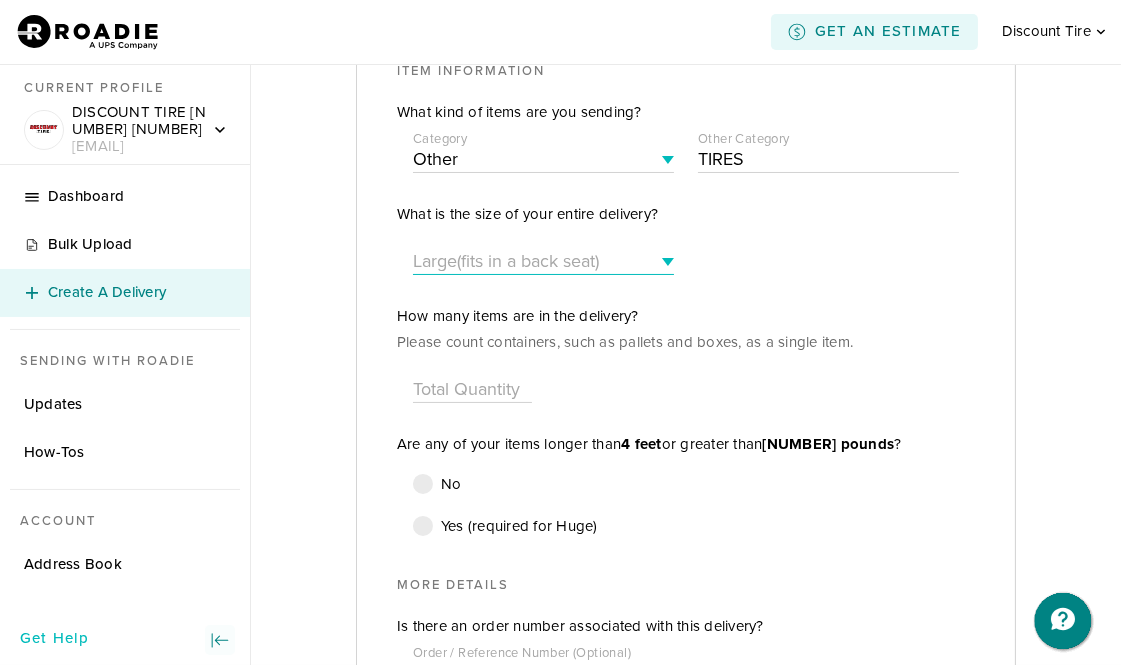 click on "Size Small  ( fits in a shoebox ) Medium  ( fits in a front seat ) Large  ( fits in a back seat ) X-Large  ( fits in a hatchback ) Huge  ( fits in a pickup truck )" at bounding box center [543, 262] 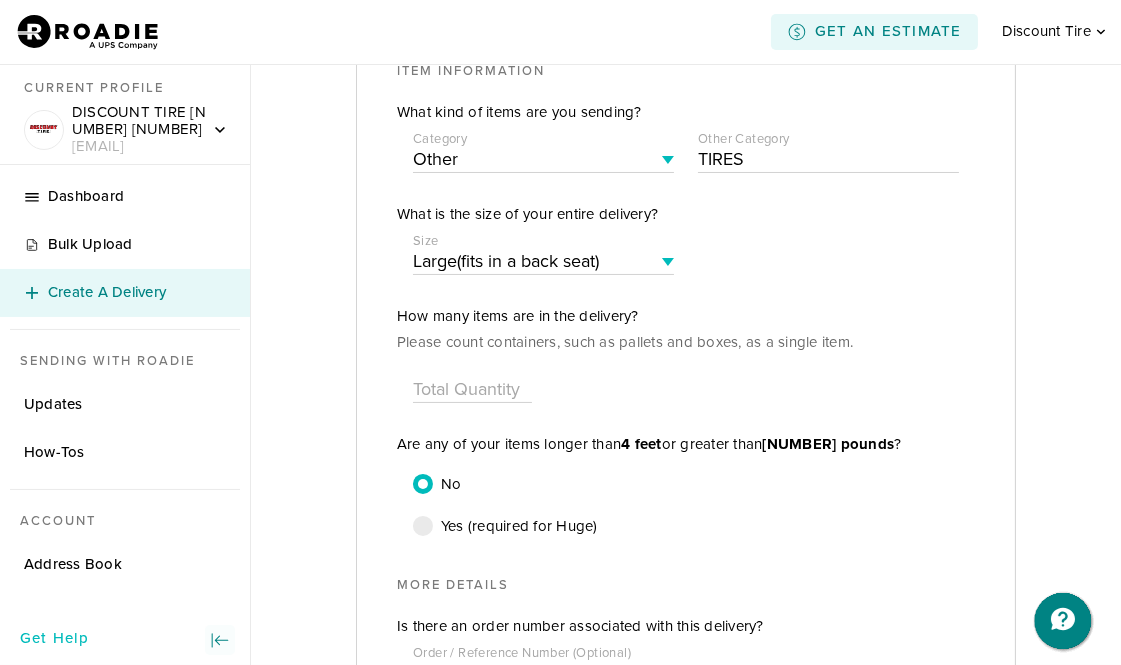 drag, startPoint x: 474, startPoint y: 407, endPoint x: 463, endPoint y: 383, distance: 26.400757 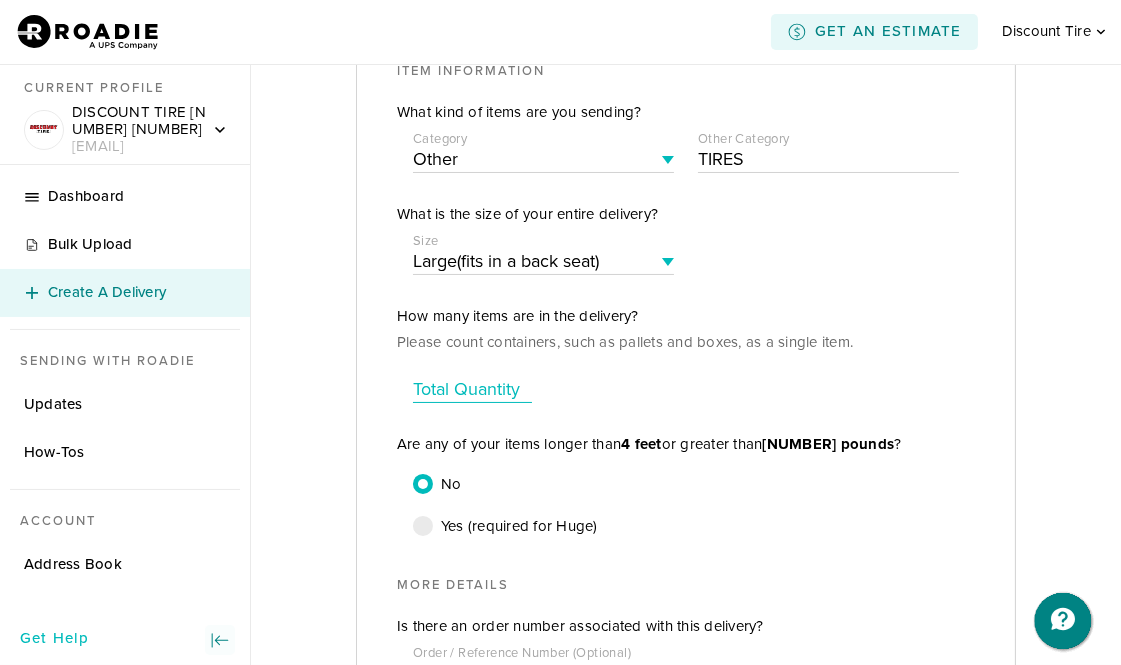 click at bounding box center [472, 389] 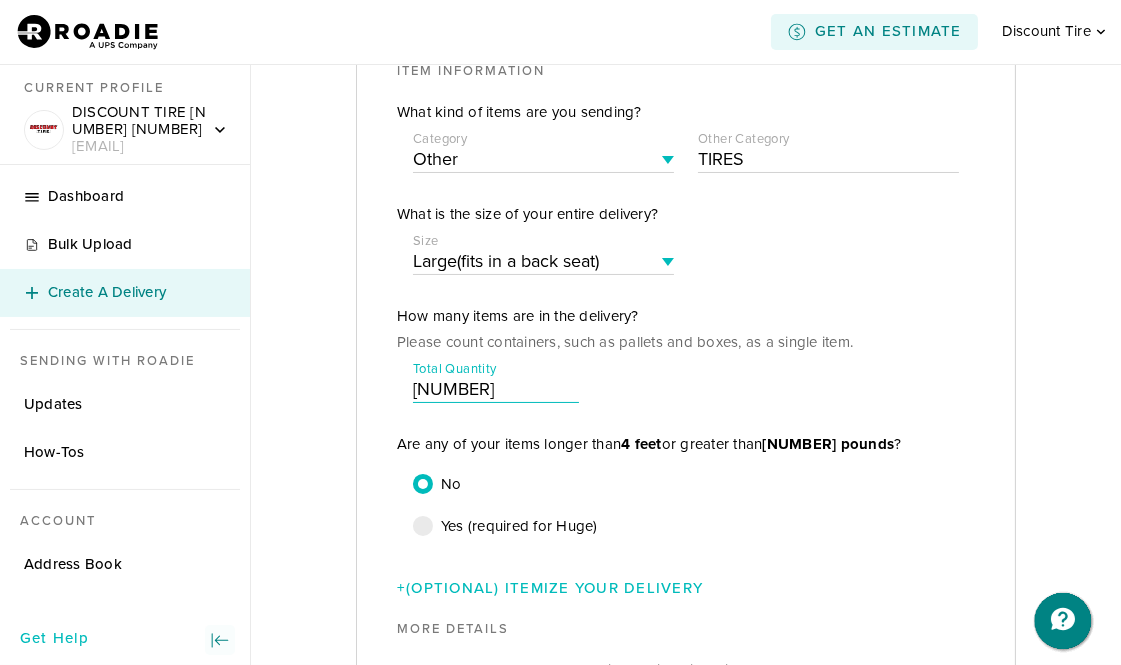 click at bounding box center (828, 249) 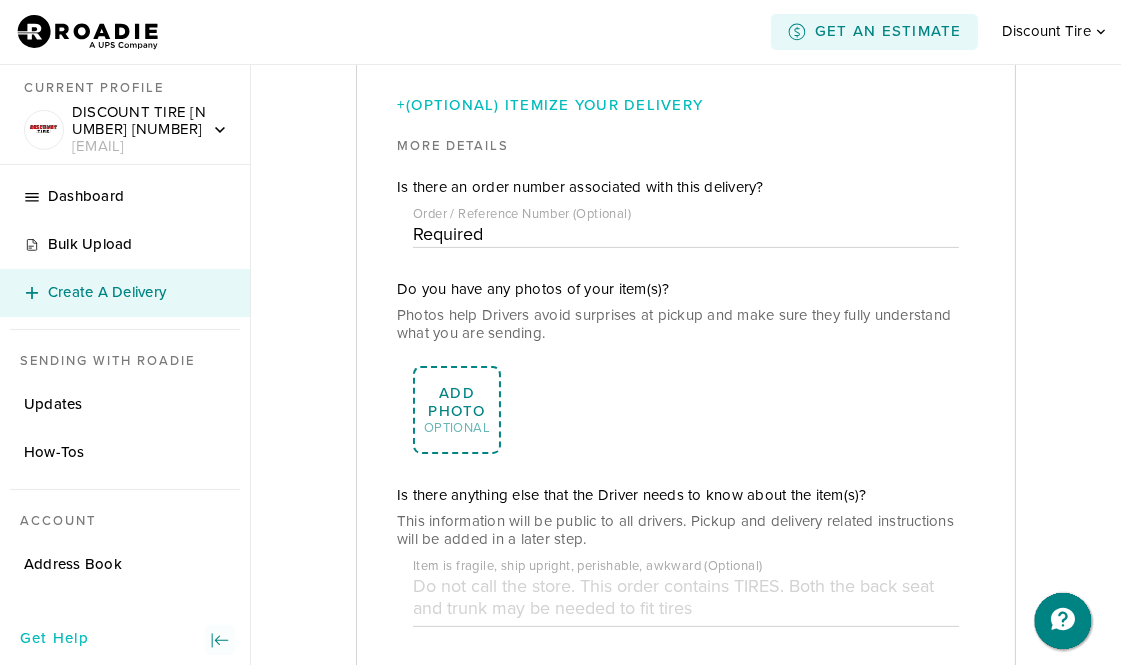 scroll, scrollTop: 666, scrollLeft: 0, axis: vertical 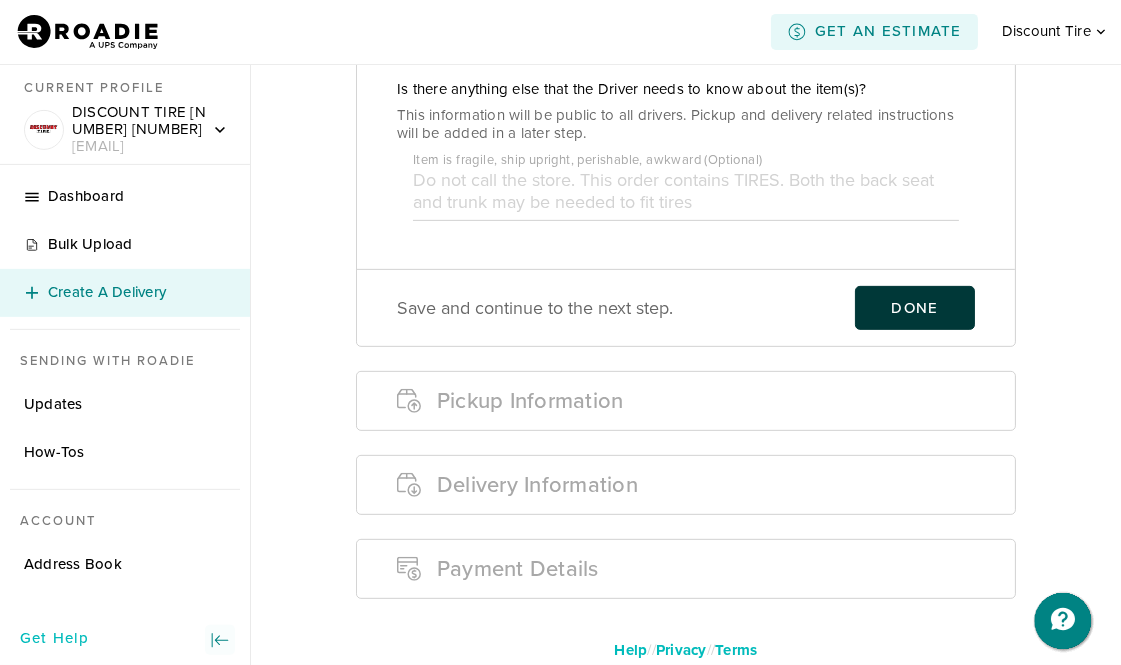 click on "Done" at bounding box center (915, 308) 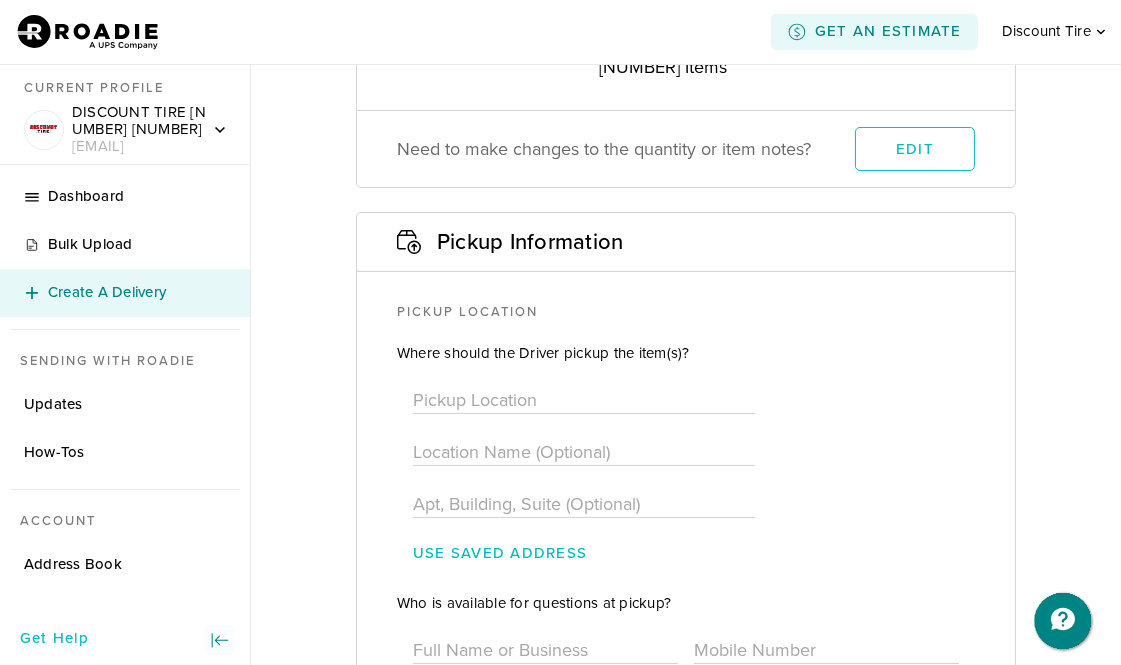 scroll, scrollTop: 395, scrollLeft: 0, axis: vertical 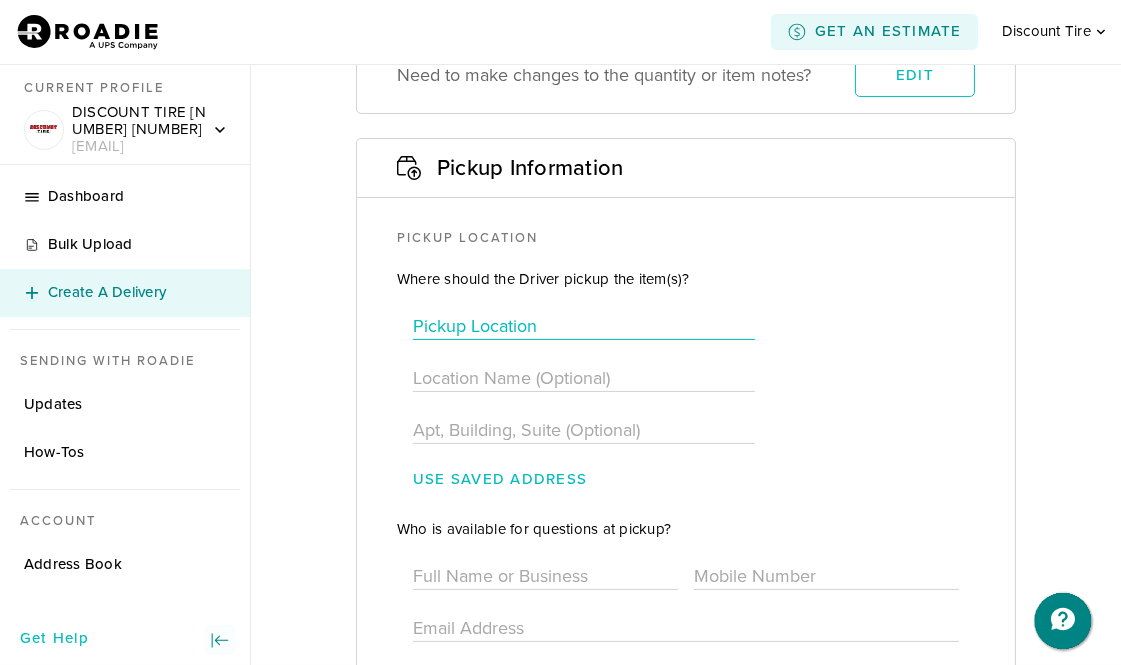 click at bounding box center (584, 326) 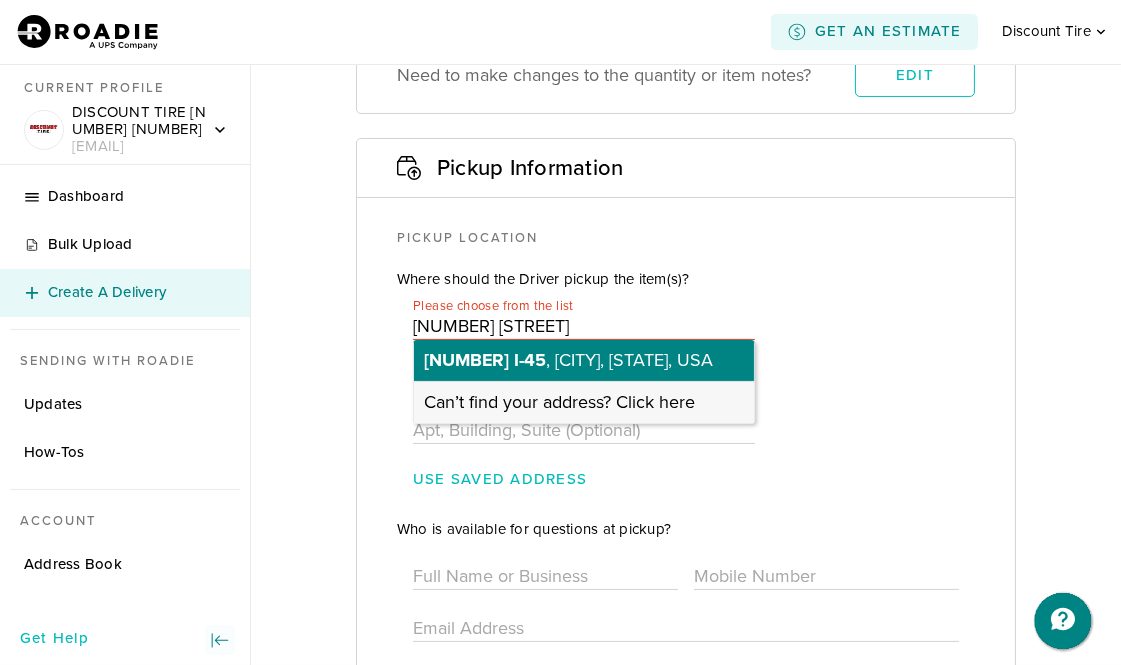 type on "[NUMBER] [STREET]" 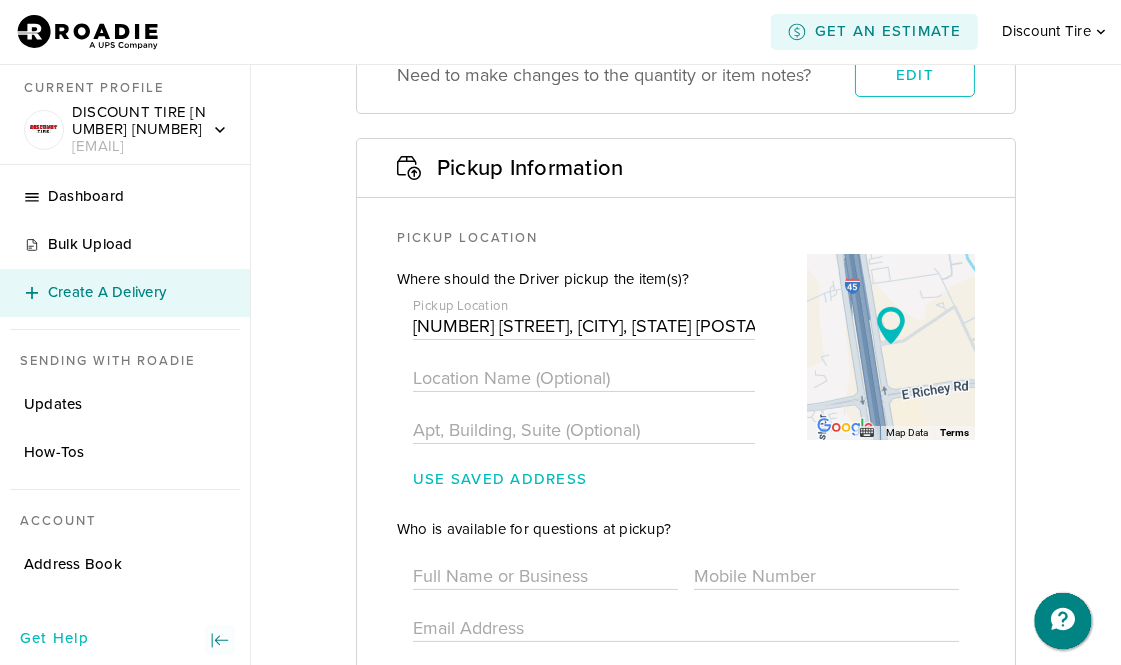 click on "[NUMBER] [STREET], [CITY], [STATE] [POSTAL_CODE]" at bounding box center (584, 326) 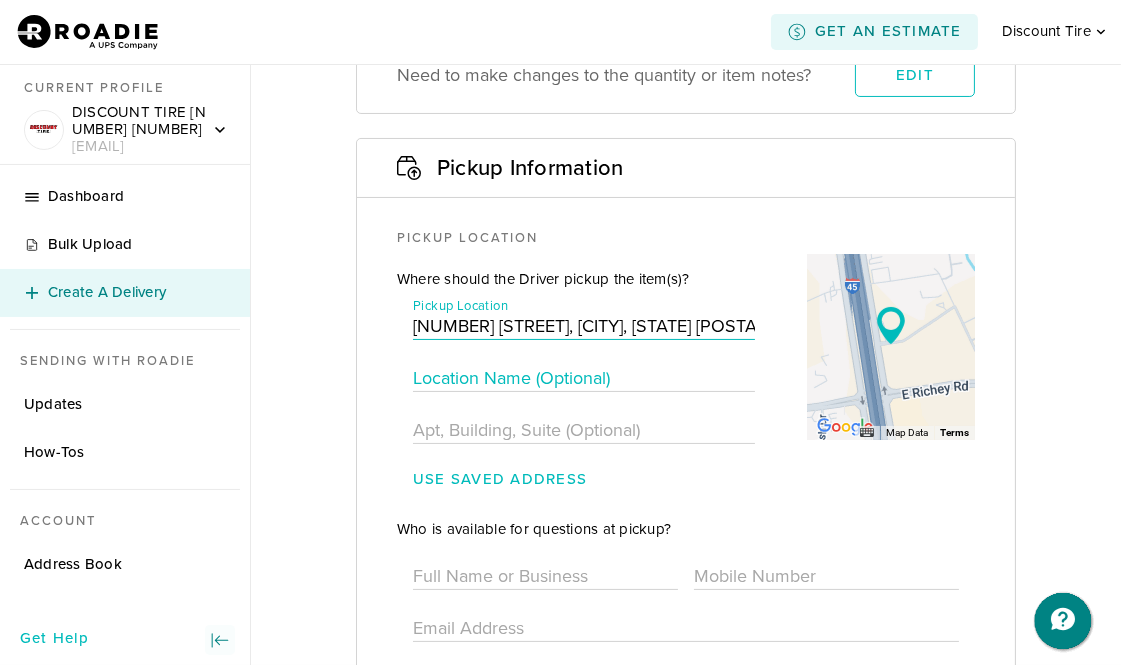 click at bounding box center (584, 378) 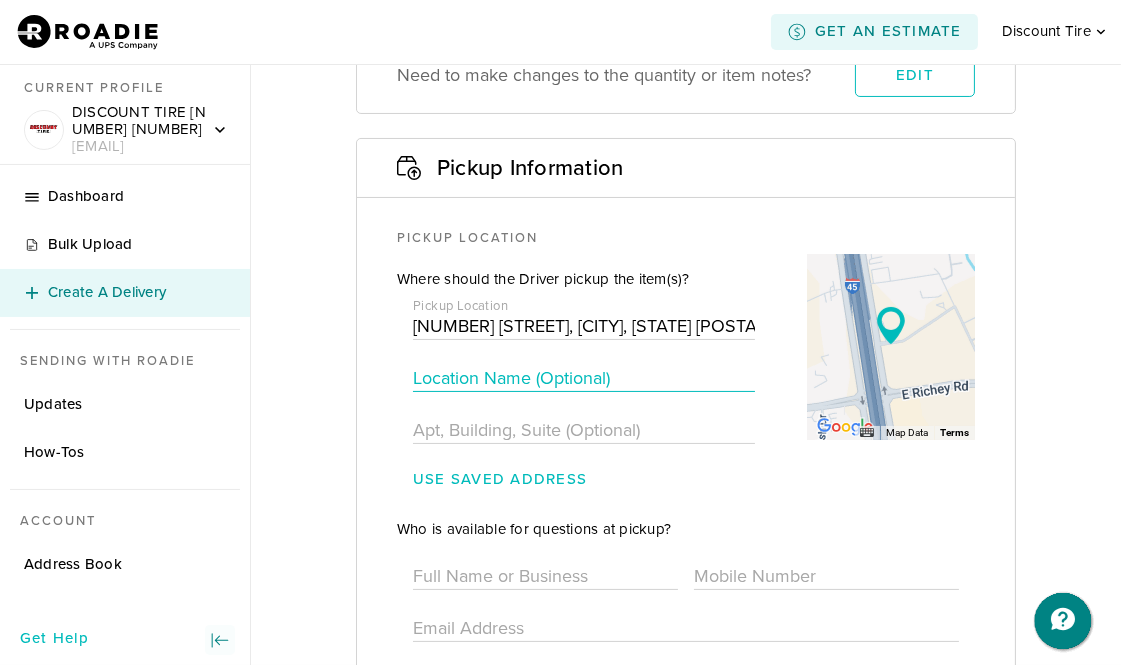 type on "Discount Tire" 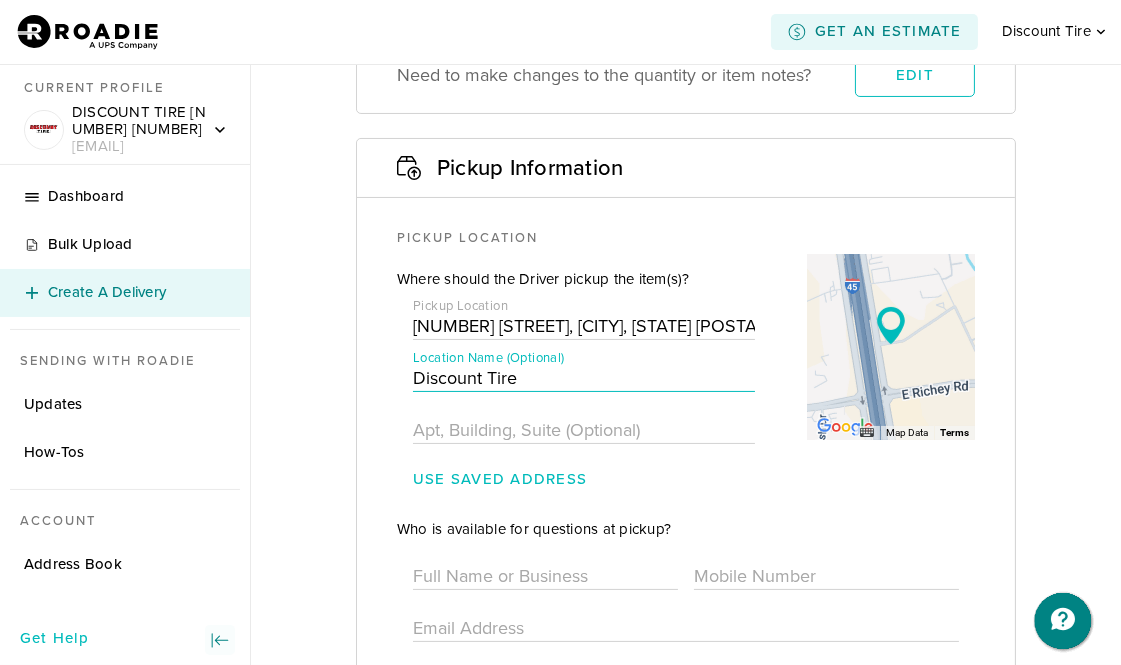 click on "Where should the Driver pickup the item(s)? Pickup Location [NUMBER] [STREET], [CITY], [STATE] [POSTAL_CODE] Location Name (Optional) Discount Tire  Use Saved Address ← Move left → Move right ↑ Move up ↓ Move down + Zoom in - Zoom out Home Jump left by 75% End Jump right by 75% Page Up Jump up by 75% Page Down Jump down by 75% To navigate, press the arrow keys. To activate drag with keyboard, press Alt + Enter. Once in keyboard drag state, use the arrow keys to move the marker. To complete the drag, press the Enter key. To cancel, press Escape. Map Data Map data ©2025 Map data ©2025 200 m  Click to toggle between metric and imperial units Terms" at bounding box center [686, 379] 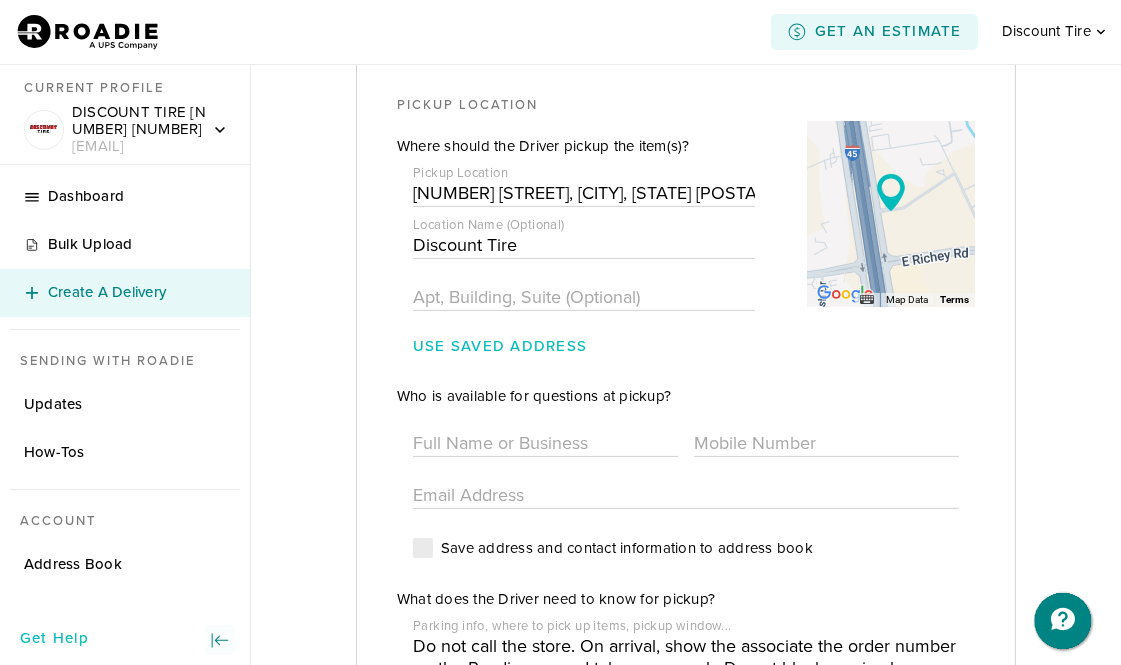 scroll, scrollTop: 617, scrollLeft: 0, axis: vertical 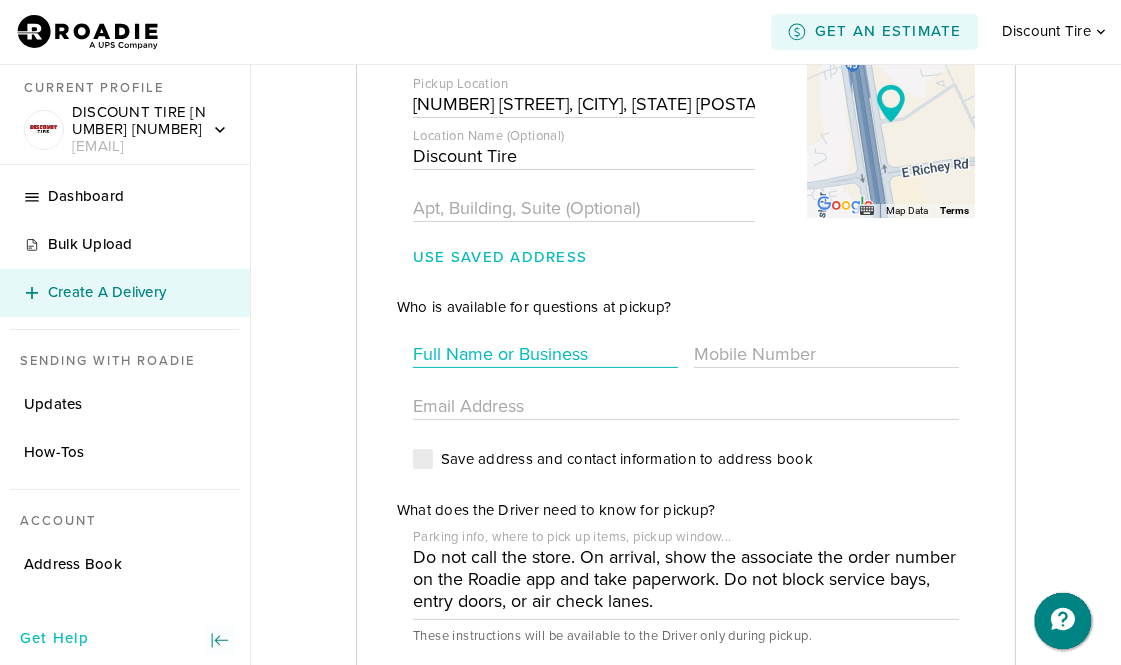 click at bounding box center (545, 354) 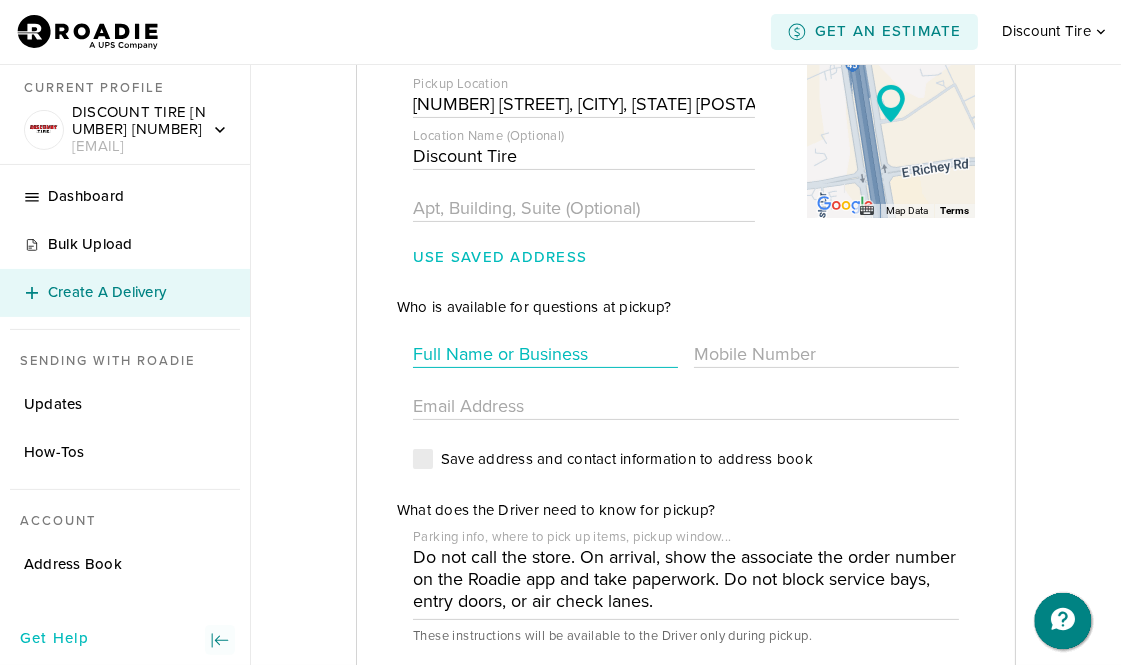 type on "DISCOUNT TIRE     [TEXT]" 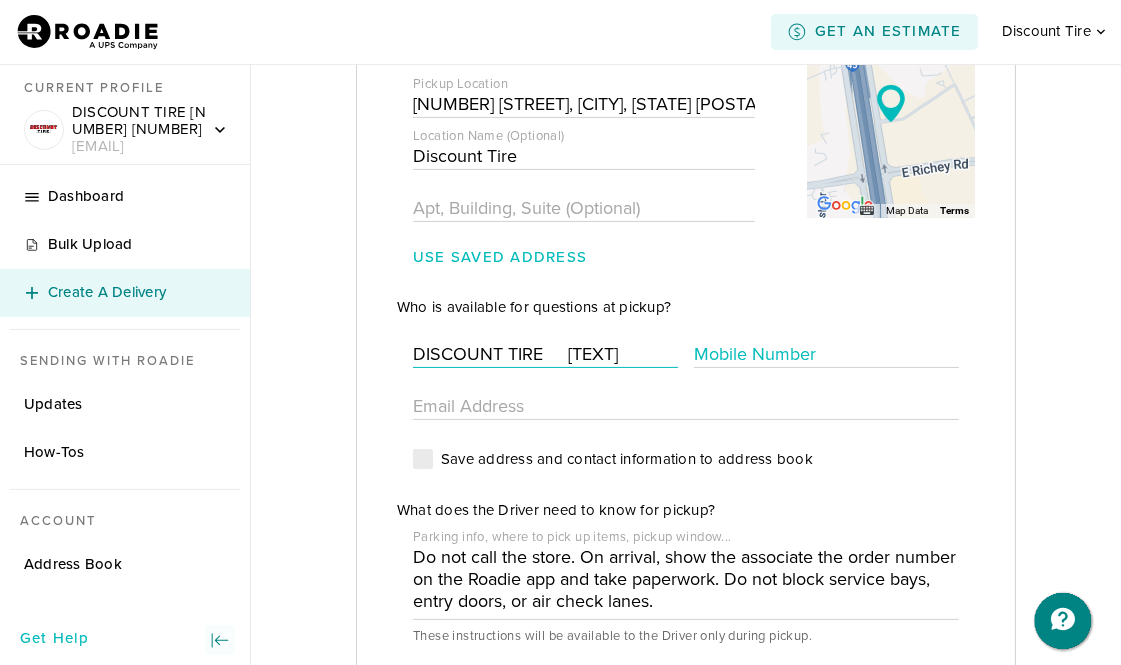type on "(281) 320-2770" 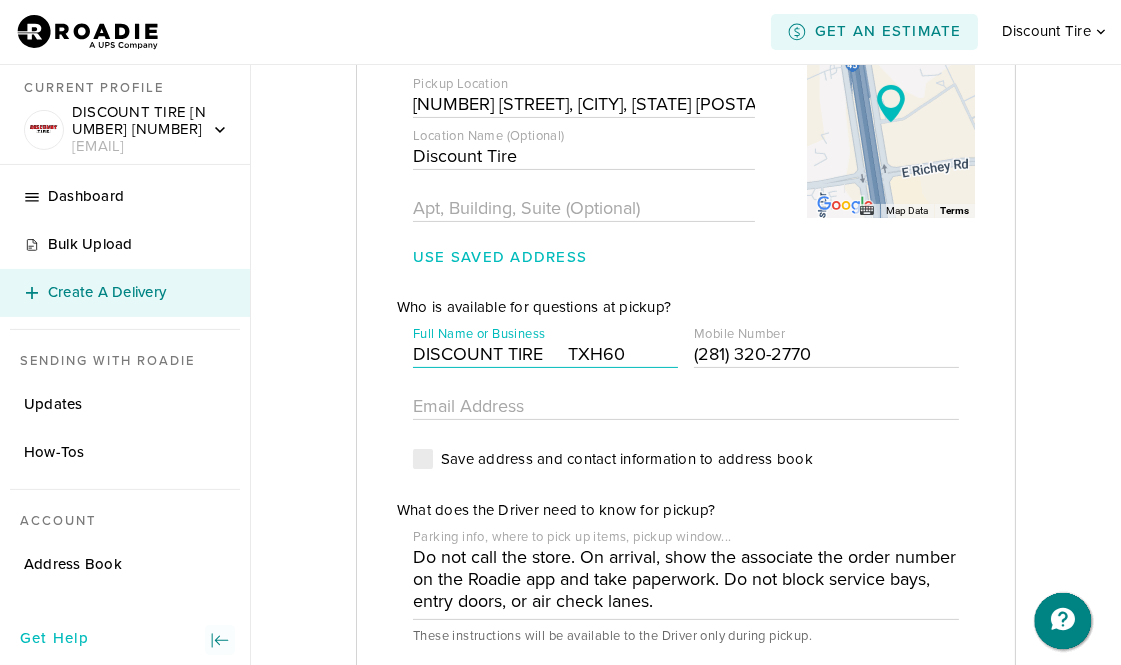 type on "DISCOUNT TIRE     TXH60" 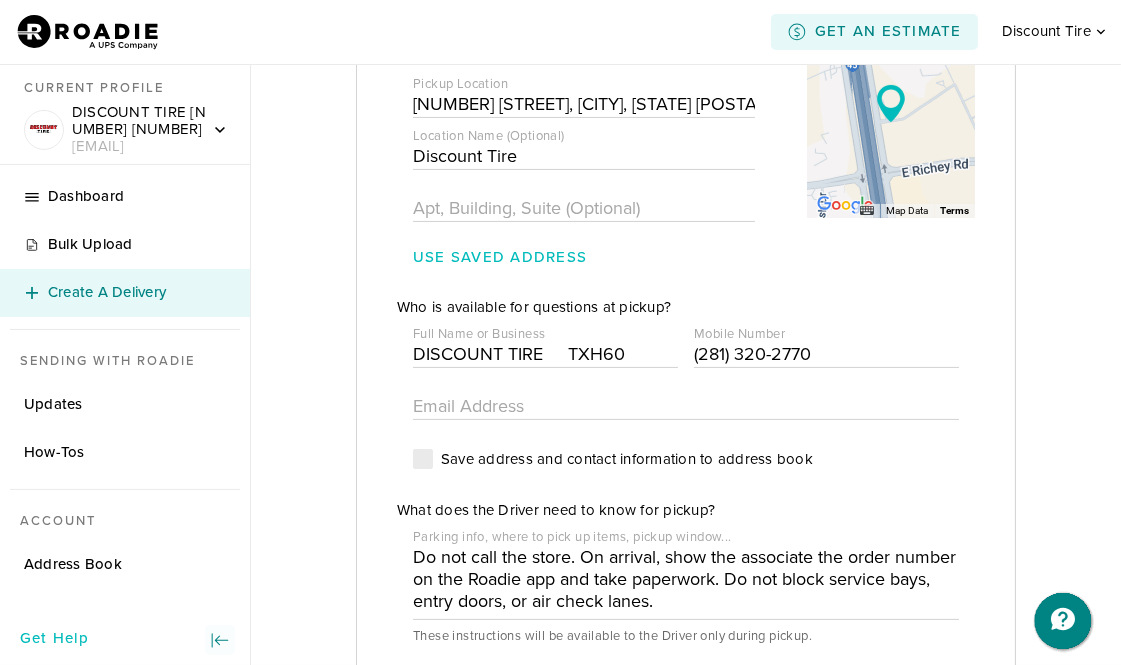click at bounding box center (686, 381) 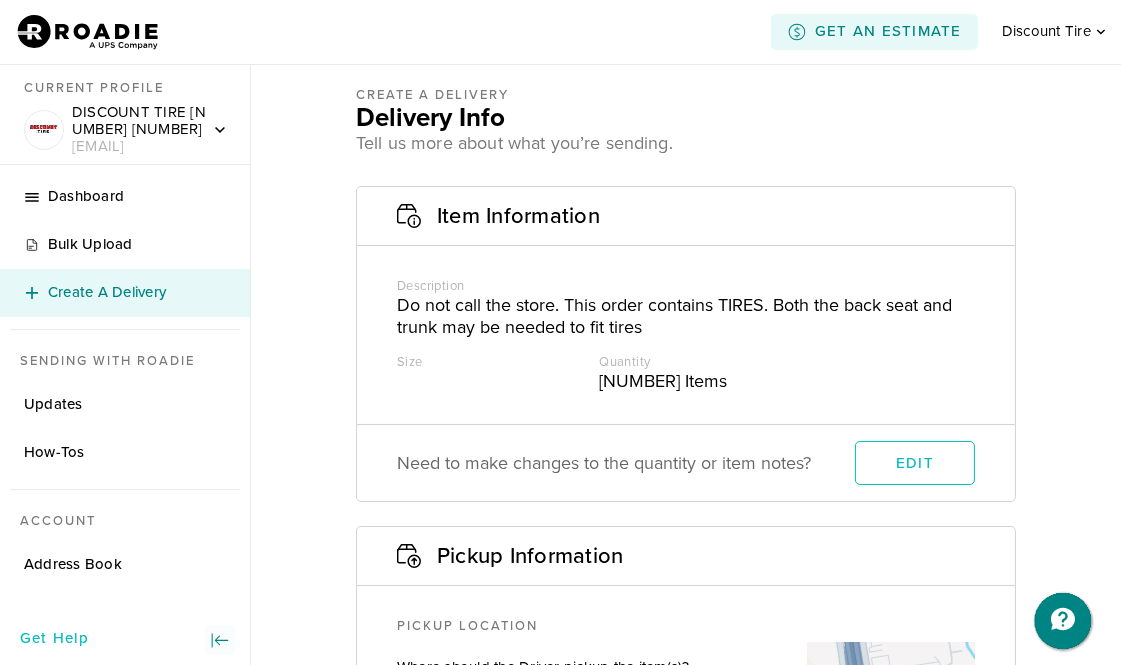 scroll, scrollTop: 0, scrollLeft: 0, axis: both 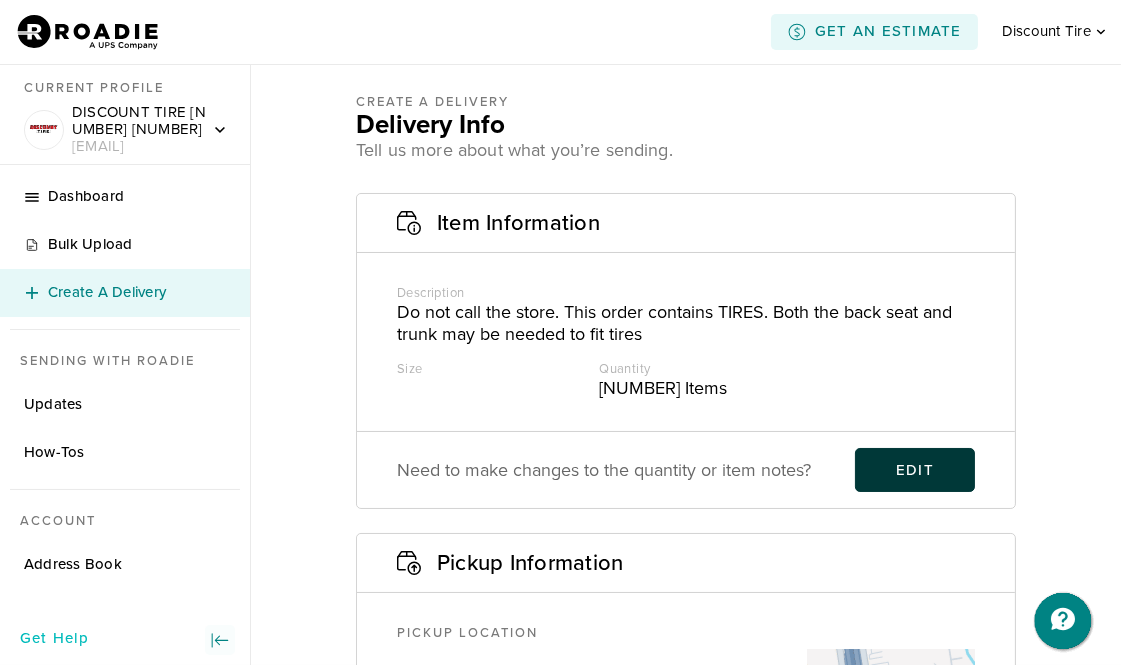 click on "Edit" at bounding box center [915, 470] 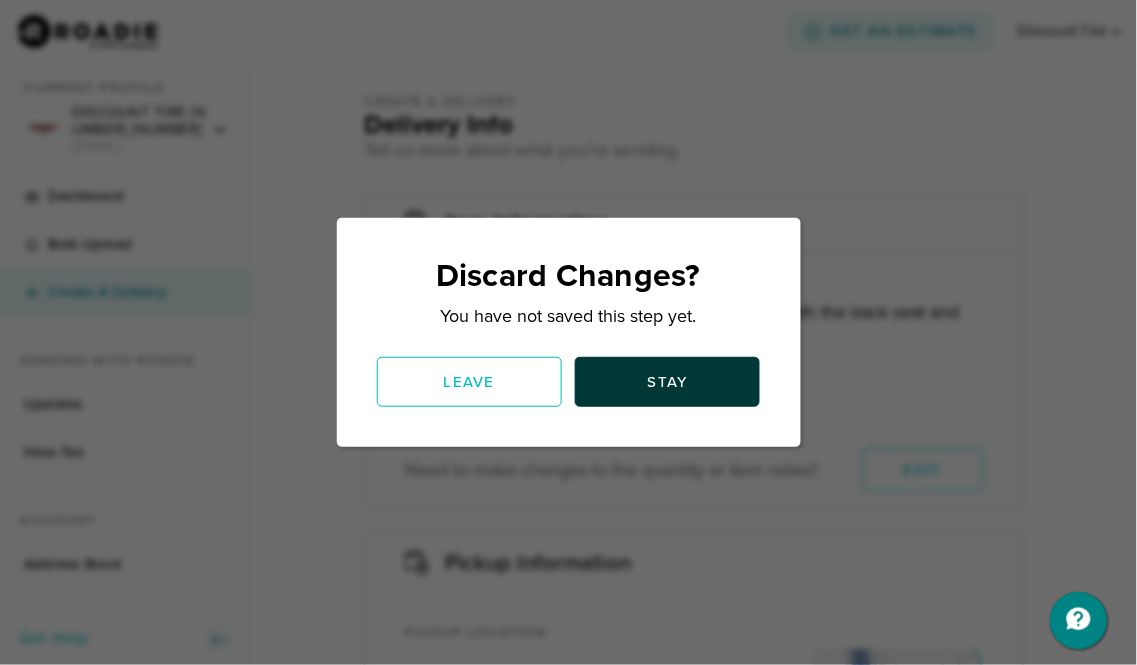 click on "Stay" at bounding box center [667, 382] 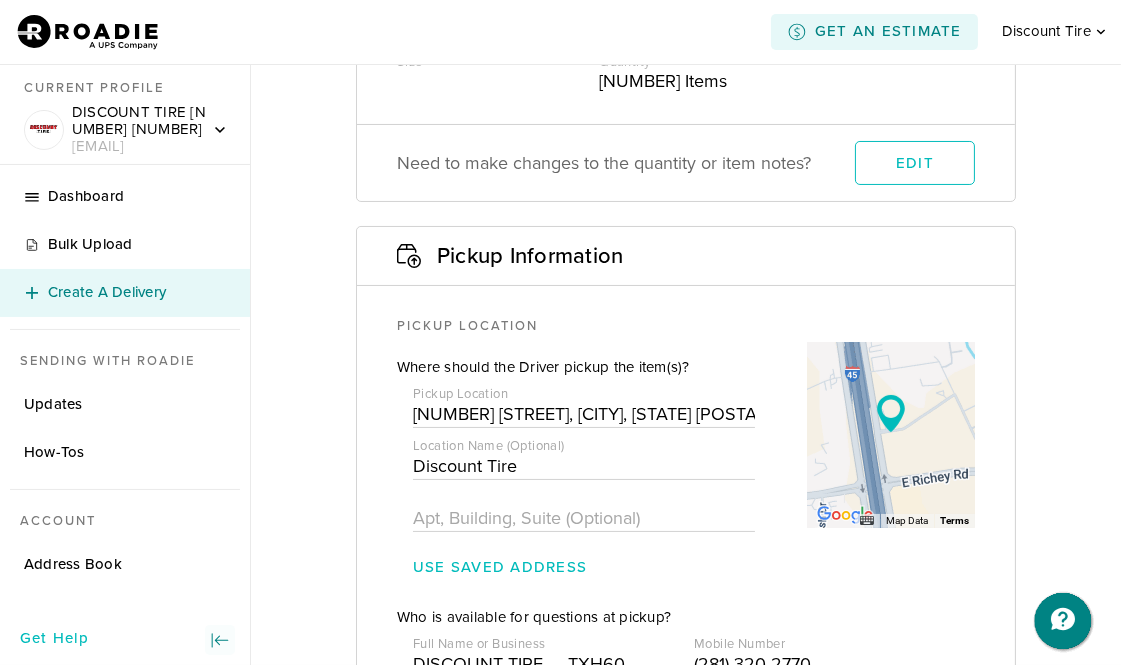 scroll, scrollTop: 333, scrollLeft: 0, axis: vertical 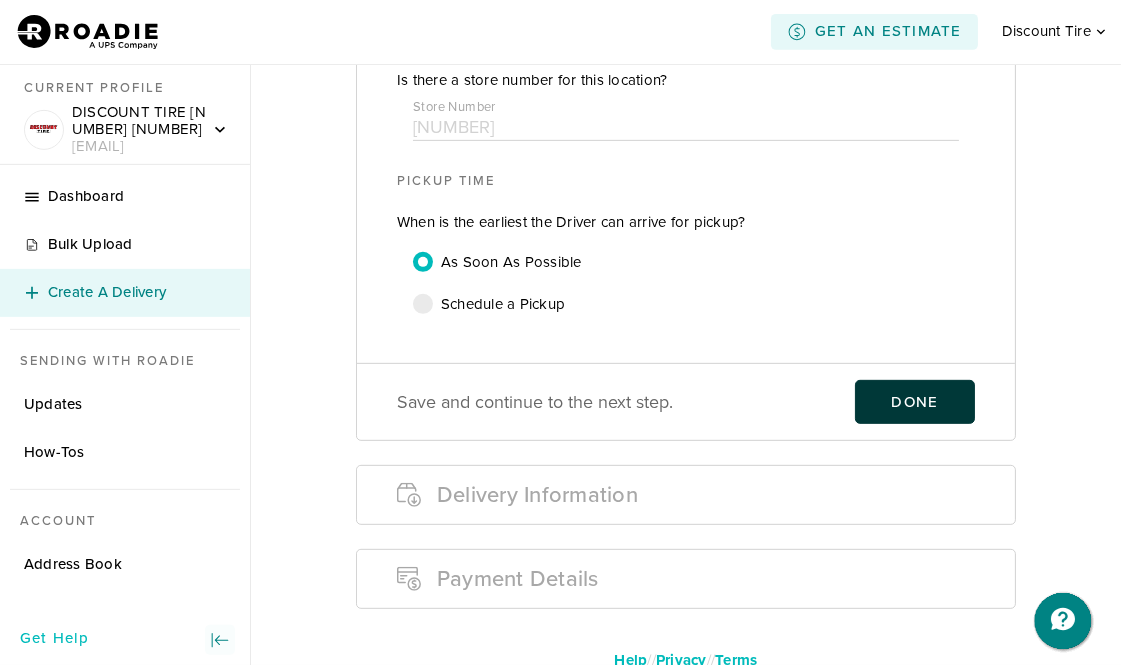 click on "Done" at bounding box center (915, 402) 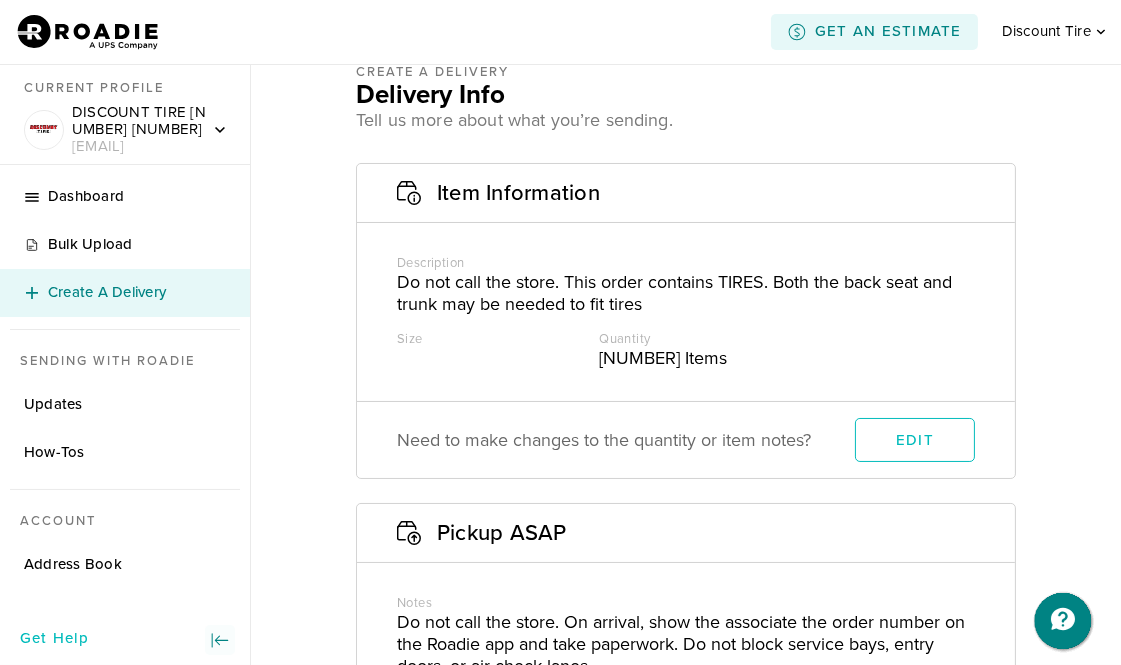 scroll, scrollTop: 0, scrollLeft: 0, axis: both 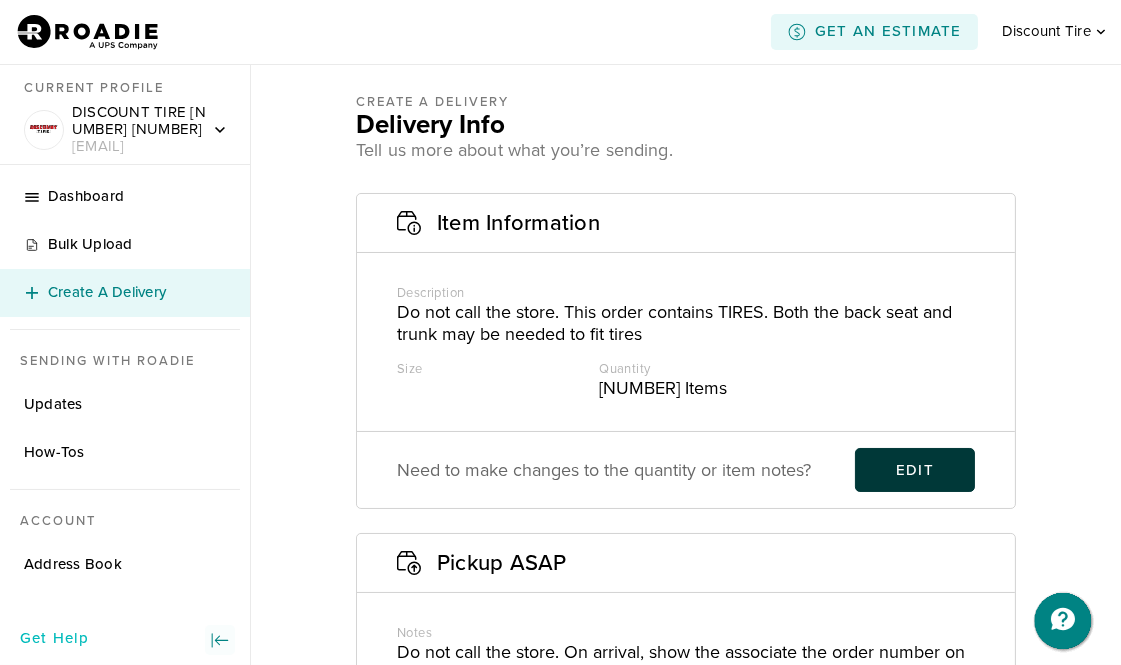 click on "Edit" at bounding box center [915, 470] 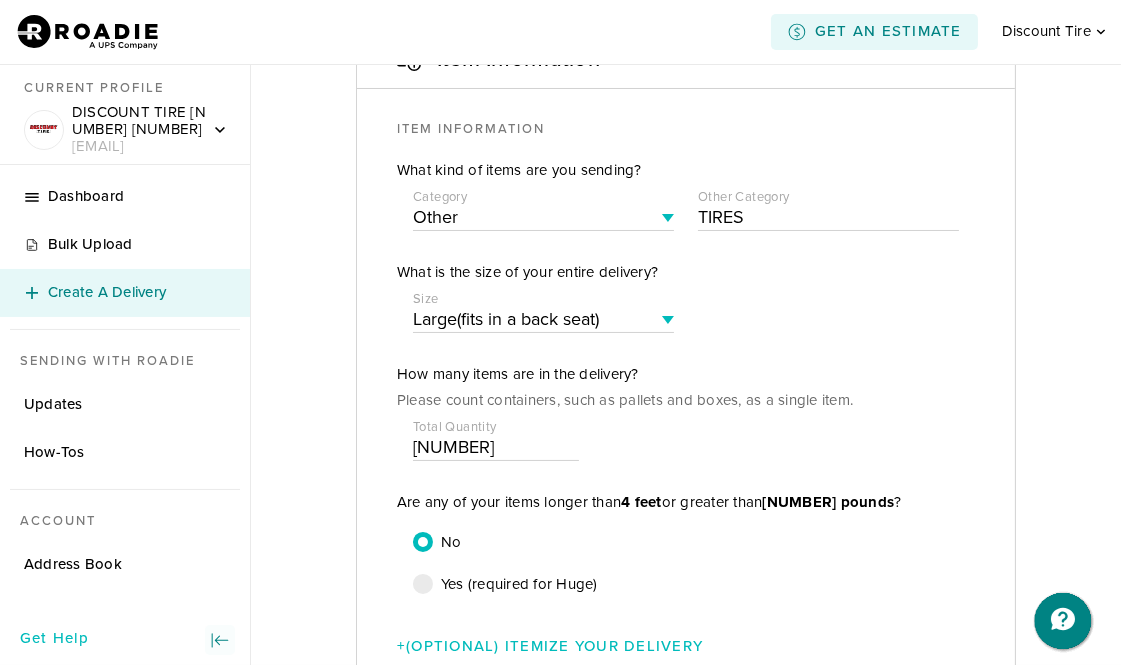 scroll, scrollTop: 173, scrollLeft: 0, axis: vertical 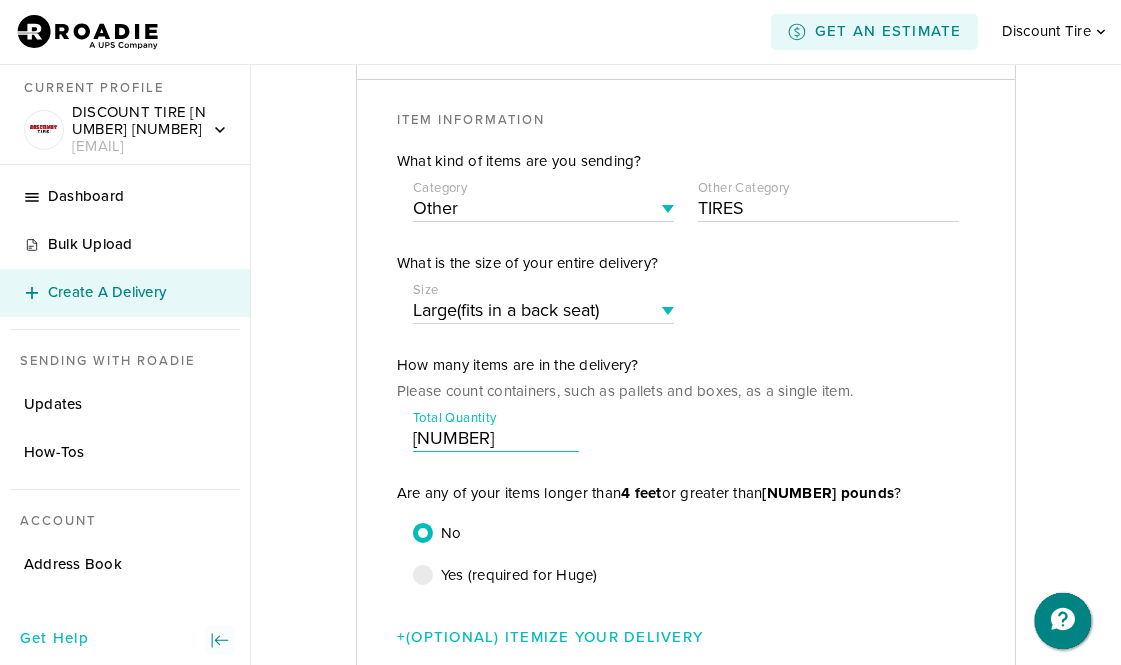 drag, startPoint x: 464, startPoint y: 433, endPoint x: 384, endPoint y: 432, distance: 80.00625 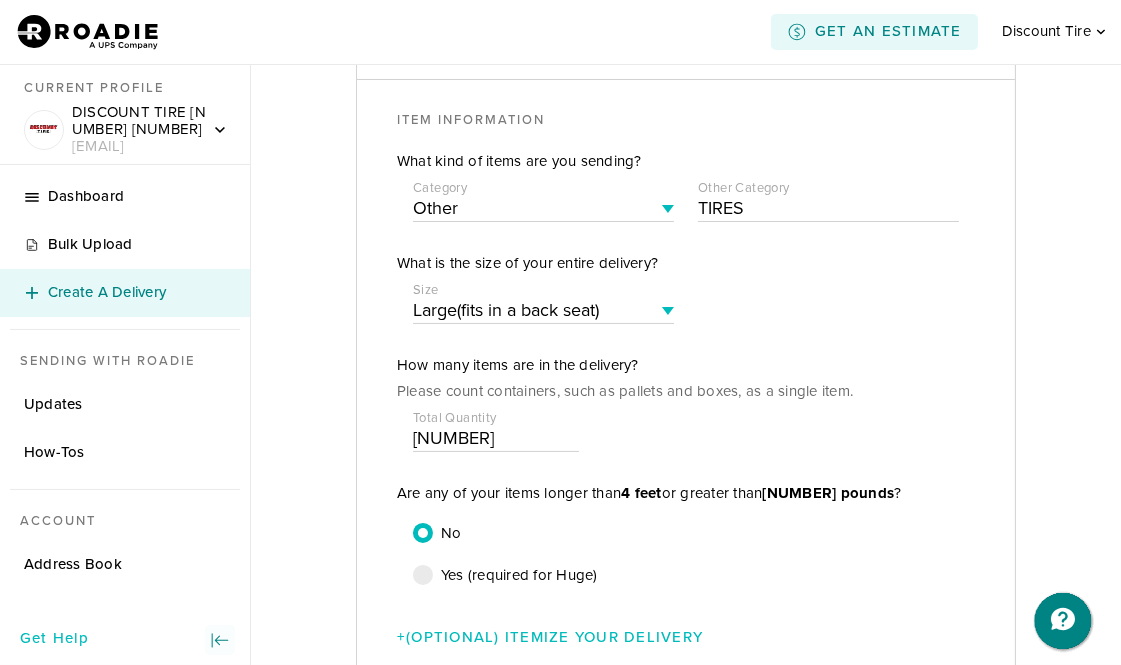 click on "Create A Delivery Delivery Info Tell us more about what you’re sending. Item Information Item Information What kind of items are you sending? Category Category Artwork Automotive Parts Baggage Clothes Documents Flowers Perishables Home Furnishings Home Improvement Supplies Medications Office Supplies Personal Items Other Other Category TIRES What is the size of your entire delivery? Size Size Small  ( fits in a shoebox ) Medium  ( fits in a front seat ) Large  ( fits in a back seat ) X-Large  ( fits in a hatchback ) Huge  ( fits in a pickup truck ) How many items are in the delivery? Please count containers, such as pallets and boxes, as a single item. Total Quantity [NUMBER] Are any of your items longer than  [NUMBER] feet  or greater than  [NUMBER] pounds ? No Yes (required for Huge) +  (Optional) Itemize Your Delivery More Details Is there an order number associated with this delivery? Order / Reference Number (Optional) Required Do you have any photos of your item(s)? Add Photo Optional Save and continue to the next step." at bounding box center (686, 897) 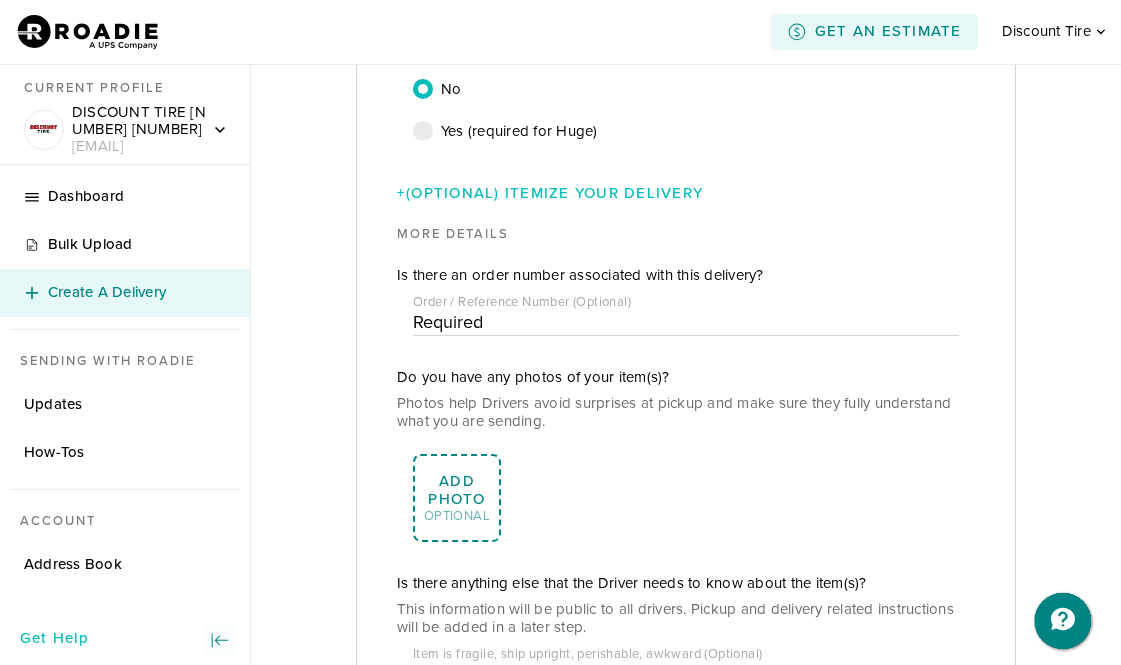 scroll, scrollTop: 728, scrollLeft: 0, axis: vertical 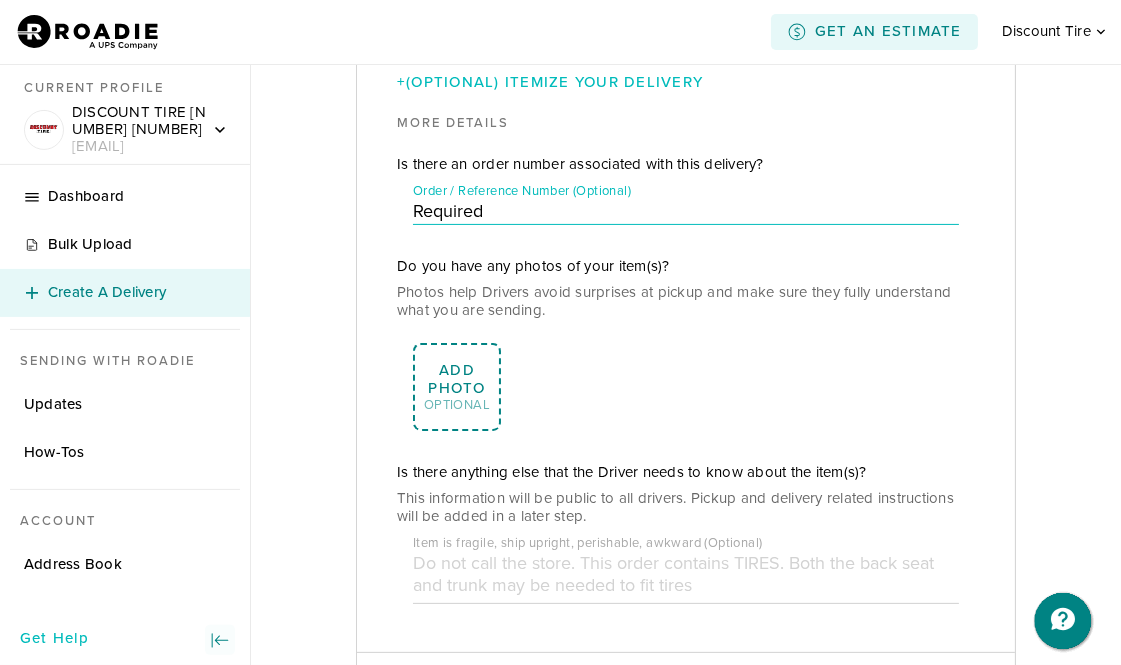 drag, startPoint x: 508, startPoint y: 202, endPoint x: 348, endPoint y: 206, distance: 160.04999 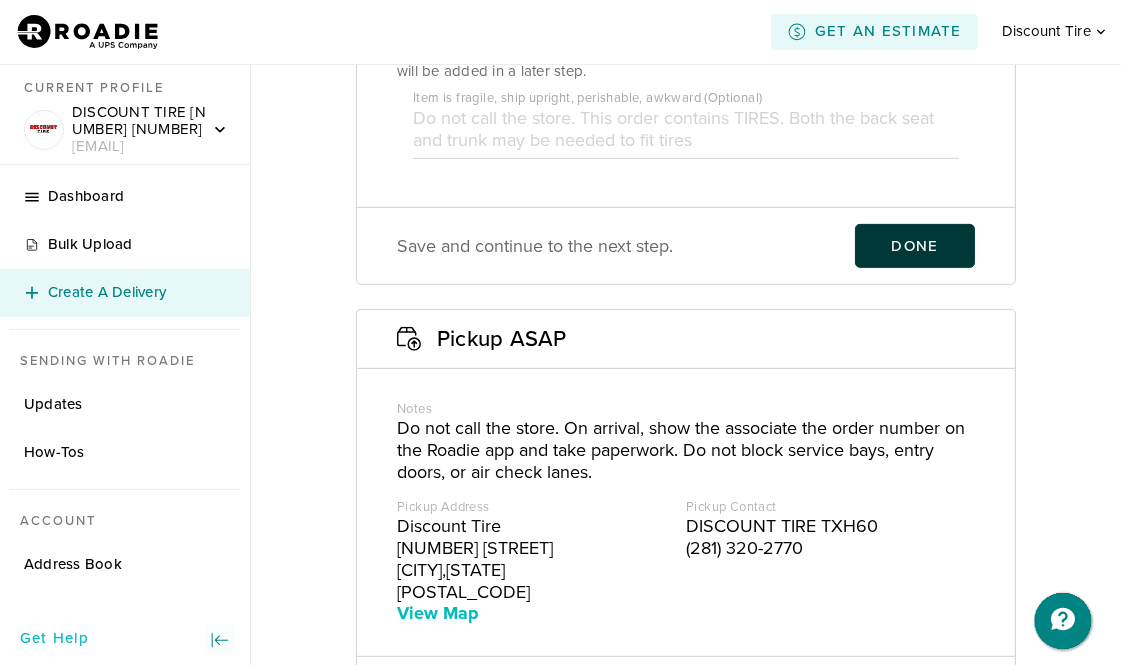 type on "[ORDER_NUMBER]" 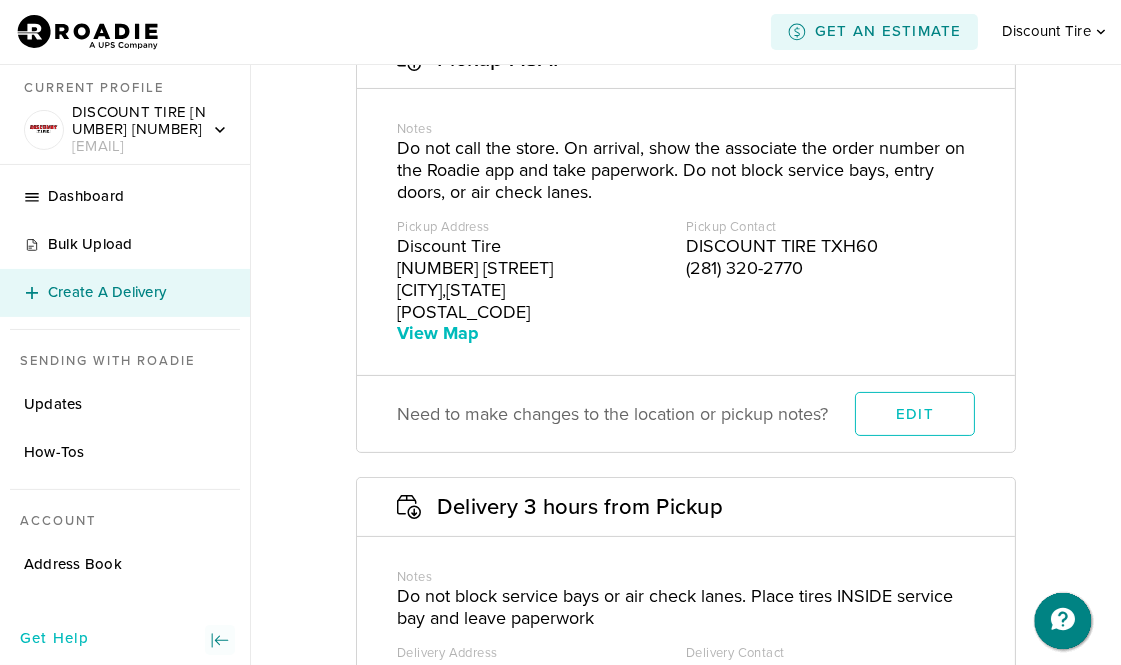 scroll, scrollTop: 440, scrollLeft: 0, axis: vertical 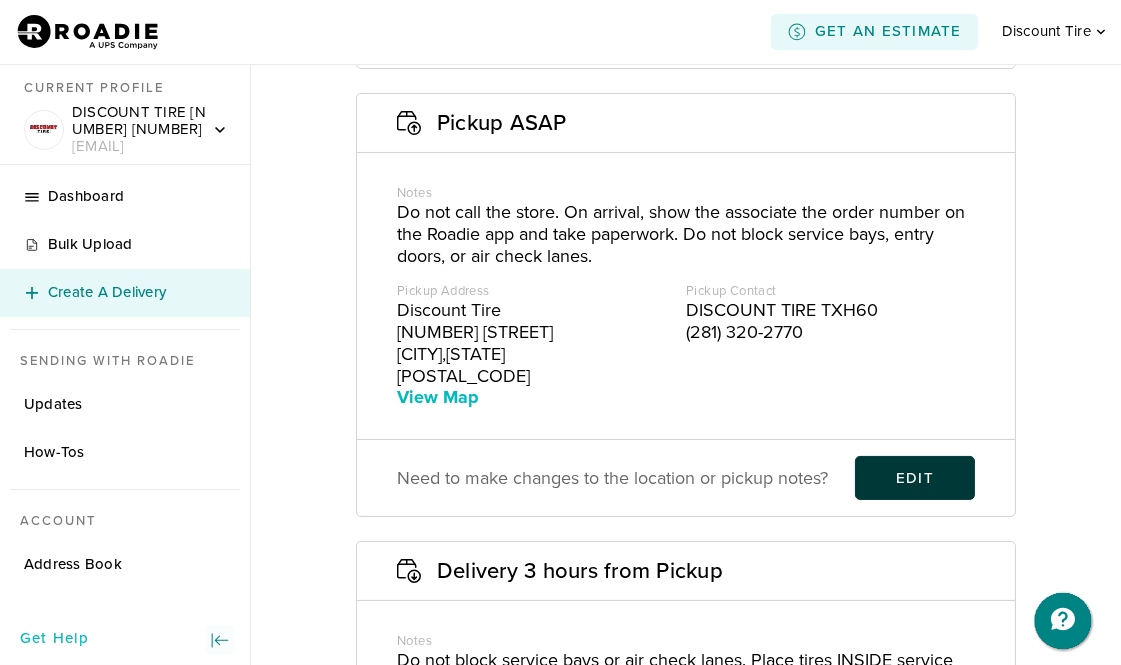 click on "Edit" at bounding box center [915, 478] 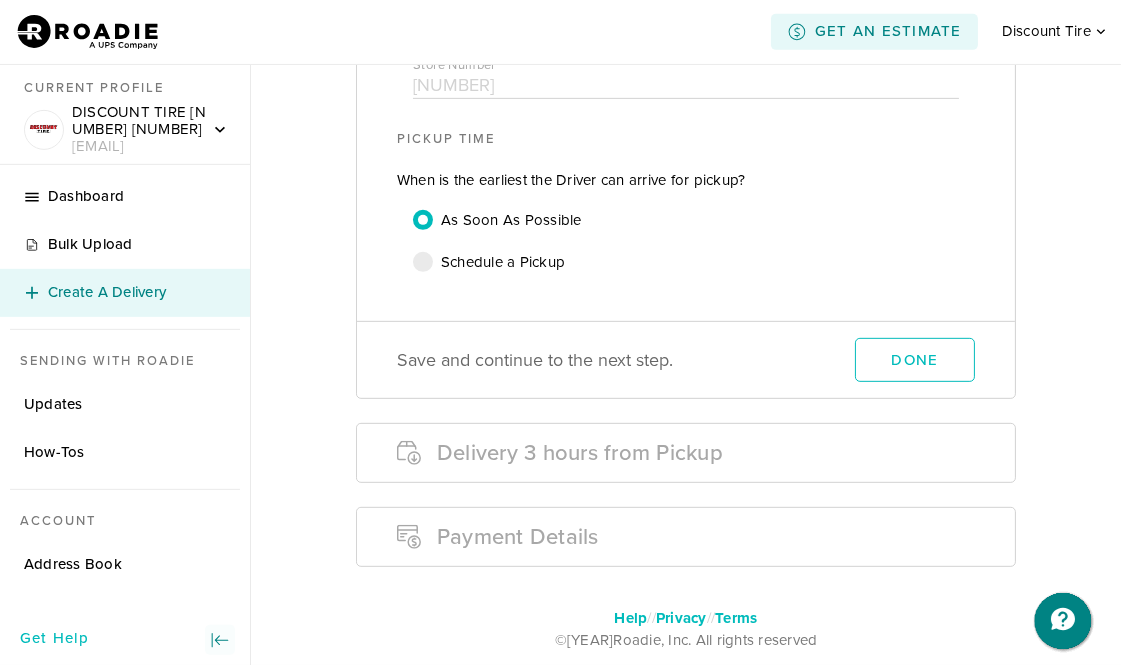 scroll, scrollTop: 1285, scrollLeft: 0, axis: vertical 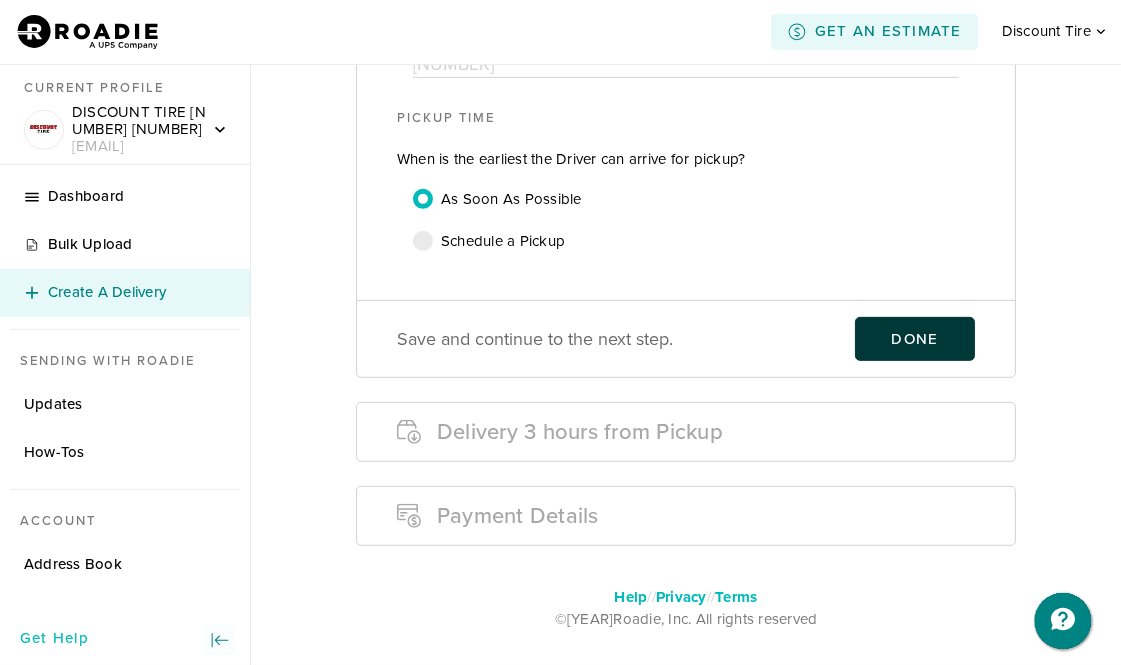 click on "Done" at bounding box center (915, 339) 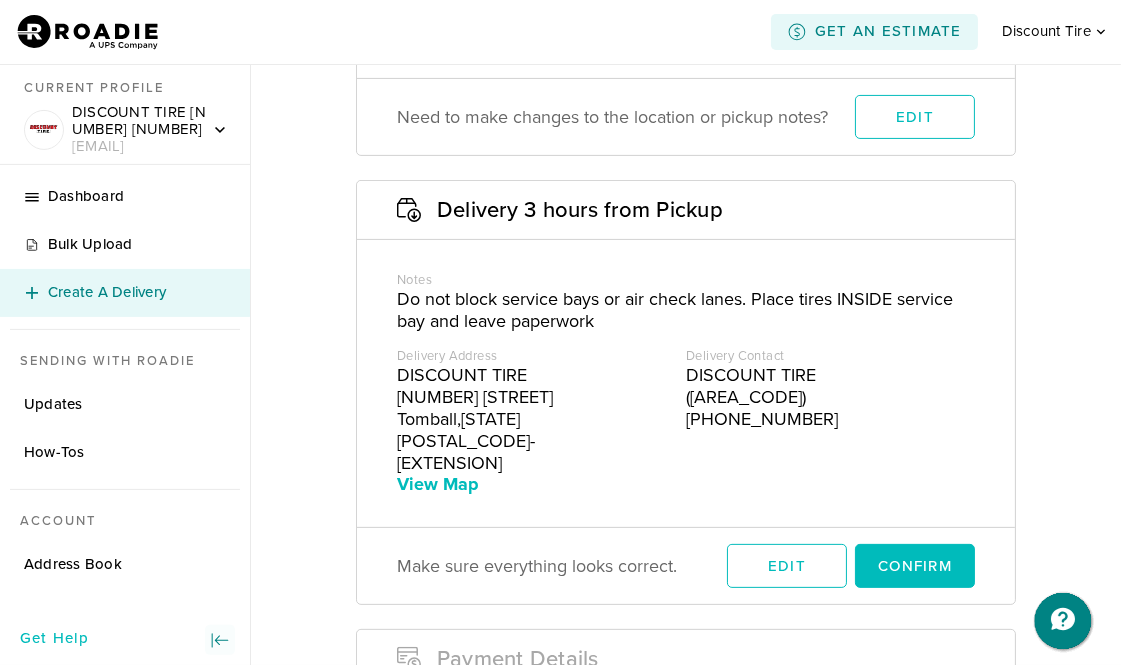 scroll, scrollTop: 846, scrollLeft: 0, axis: vertical 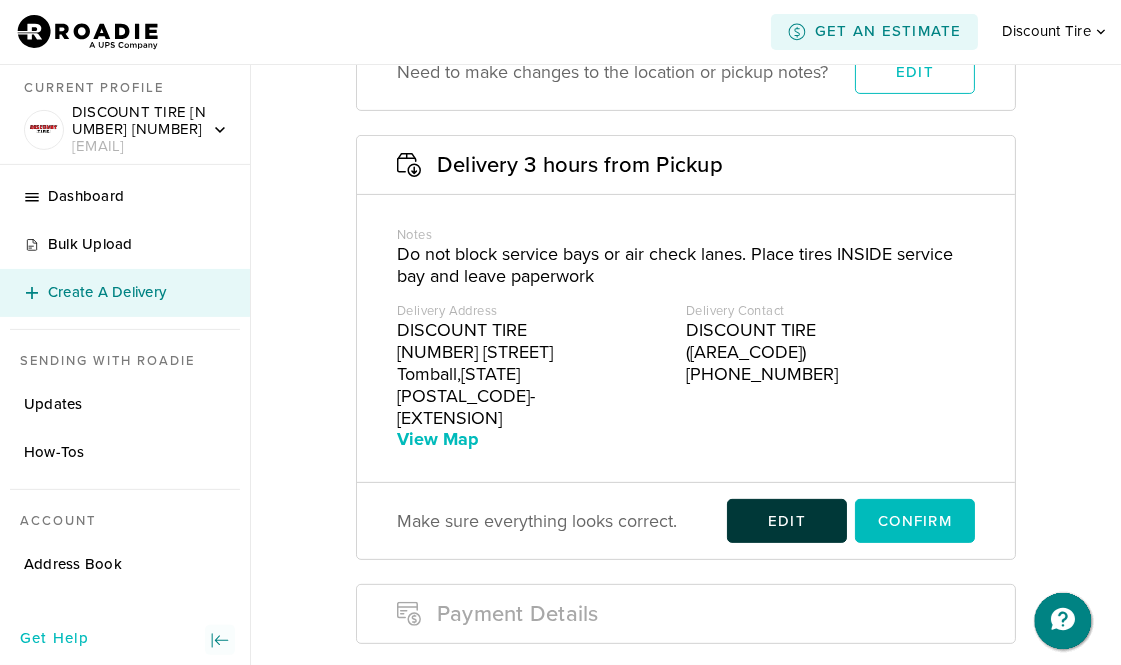 click on "Edit" at bounding box center (787, 521) 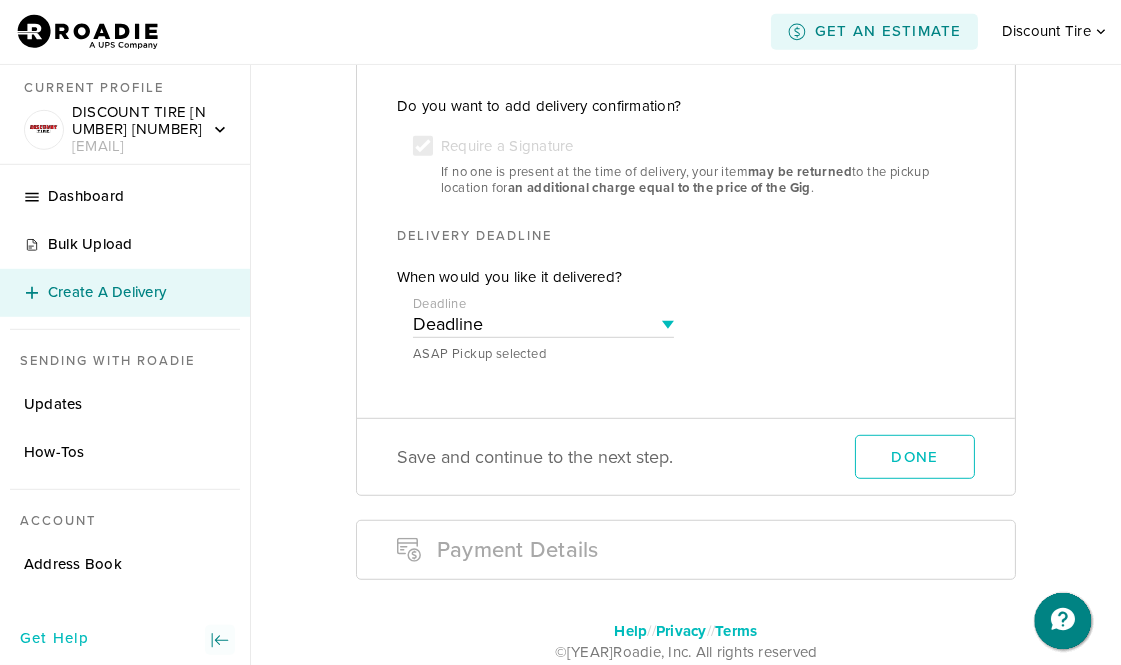 scroll, scrollTop: 1720, scrollLeft: 0, axis: vertical 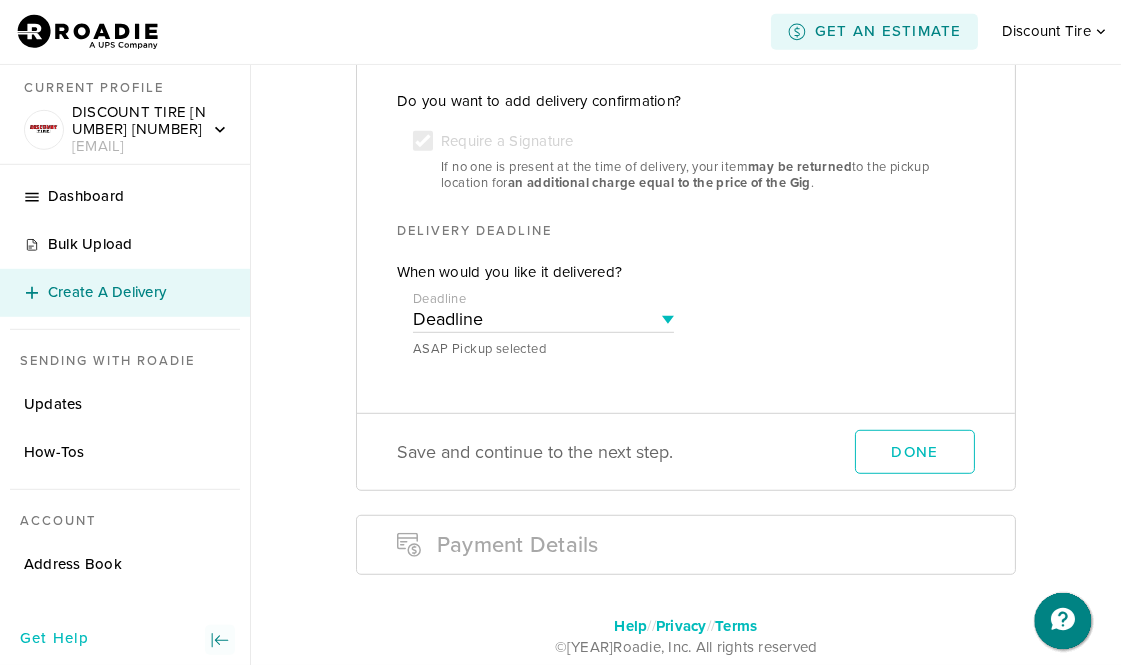 click on "Deadline" at bounding box center (543, 294) 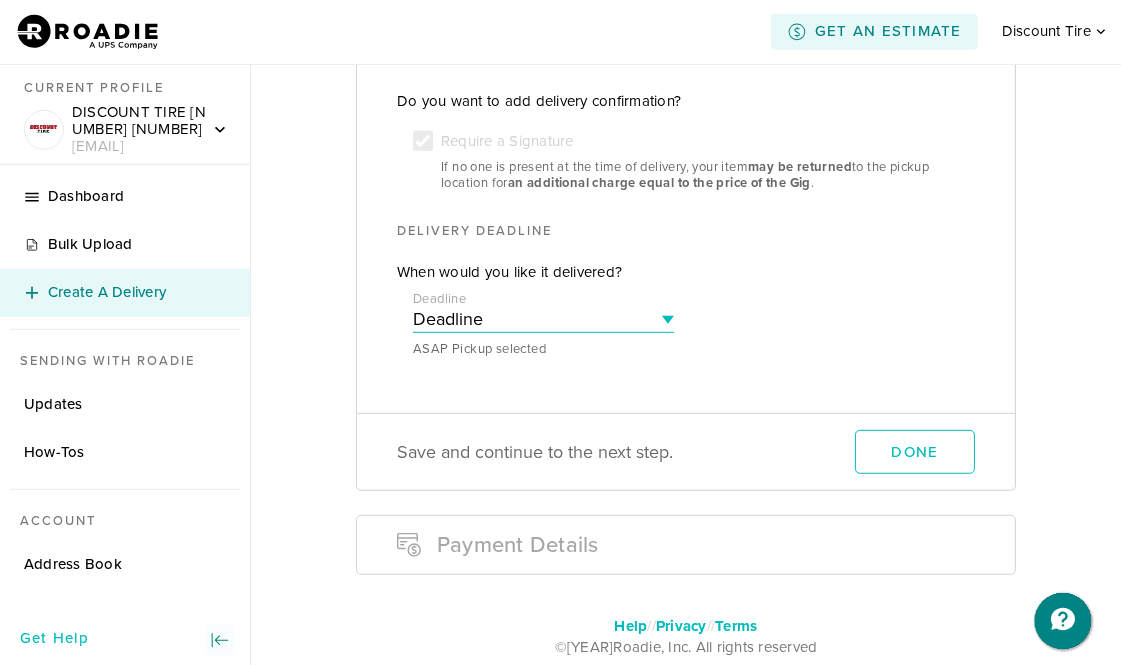 click on "Deadline Within [NUMBER] hours of pickup Within [NUMBER] hours of pickup Within [NUMBER] hours of pickup Within [NUMBER] hours of pickup Within [NUMBER] hours of pickup Within [NUMBER] hours of pickup Within [NUMBER] hours of pickup Within [NUMBER] hours of pickup Within [NUMBER] hours of pickup" at bounding box center (543, 320) 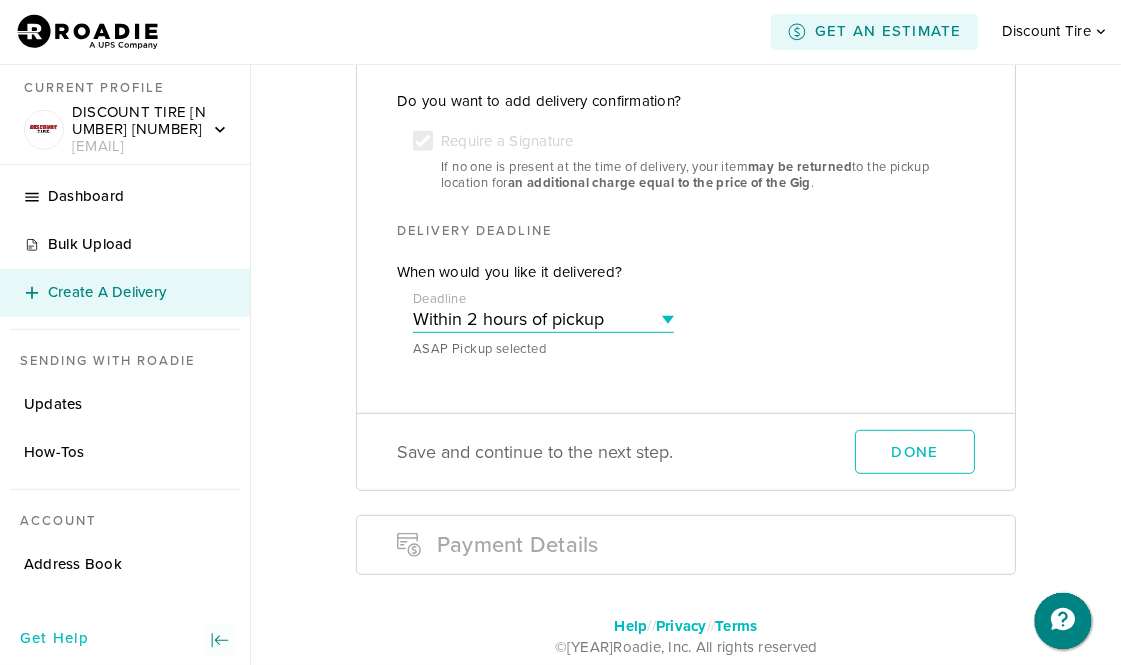 click on "Deadline Within [NUMBER] hours of pickup Within [NUMBER] hours of pickup Within [NUMBER] hours of pickup Within [NUMBER] hours of pickup Within [NUMBER] hours of pickup Within [NUMBER] hours of pickup Within [NUMBER] hours of pickup Within [NUMBER] hours of pickup Within [NUMBER] hours of pickup" at bounding box center (543, 320) 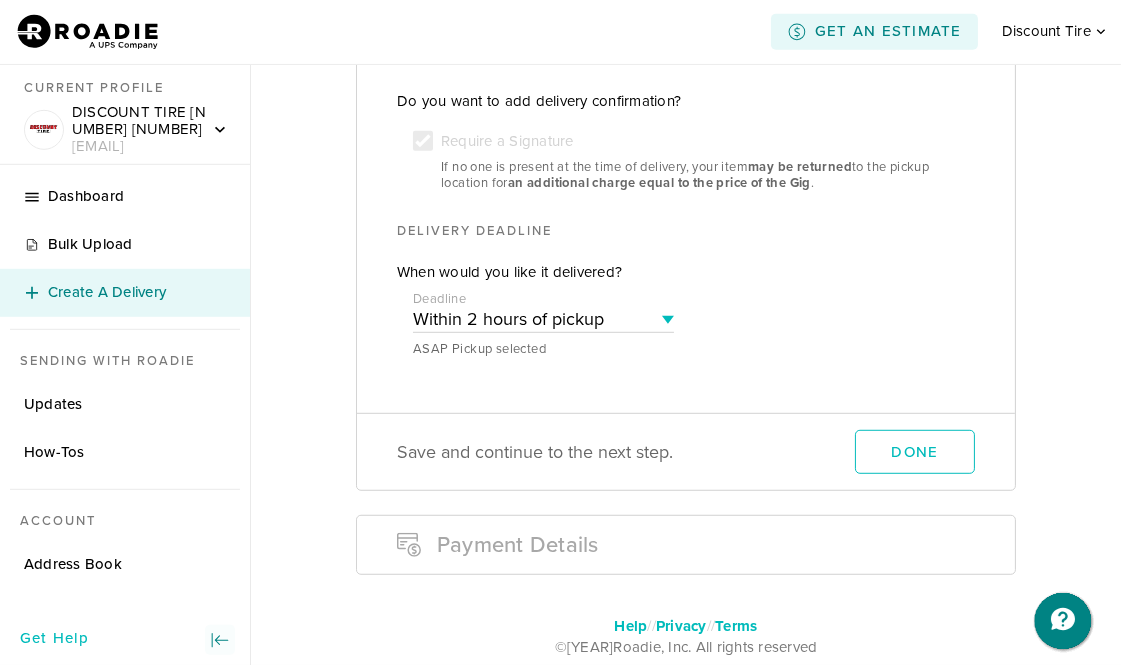 click on "Deadline Deadline Within 2 hours of pickup Within 3 hours of pickup Within 4 hours of pickup Within 5 hours of pickup Within 6 hours of pickup Within 7 hours of pickup Within 8 hours of pickup Within 9 hours of pickup Within 10 hours of pickup ASAP Pickup selected" at bounding box center (686, 319) 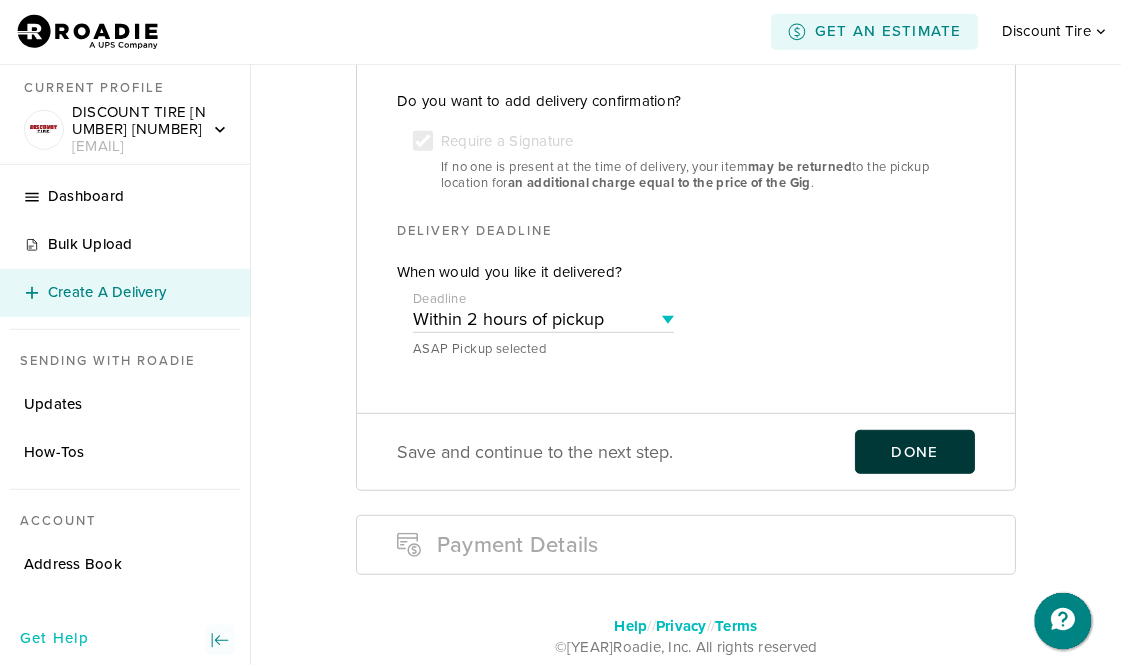 click on "Done" at bounding box center [915, 452] 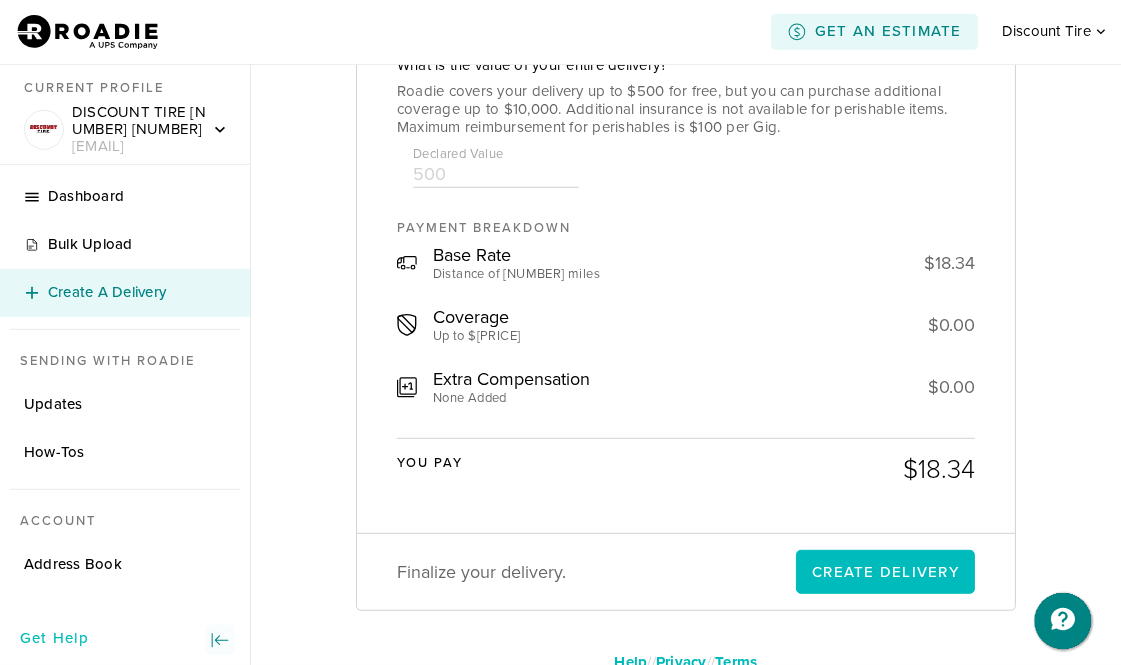 scroll, scrollTop: 1525, scrollLeft: 0, axis: vertical 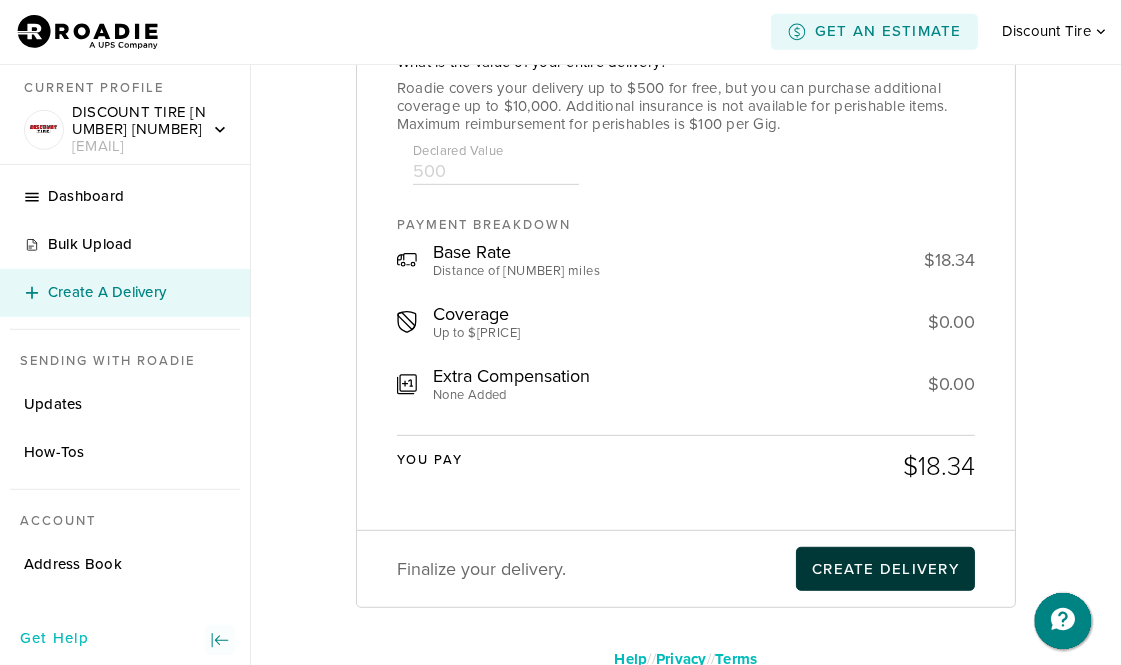 click on "Create Delivery" at bounding box center (885, 569) 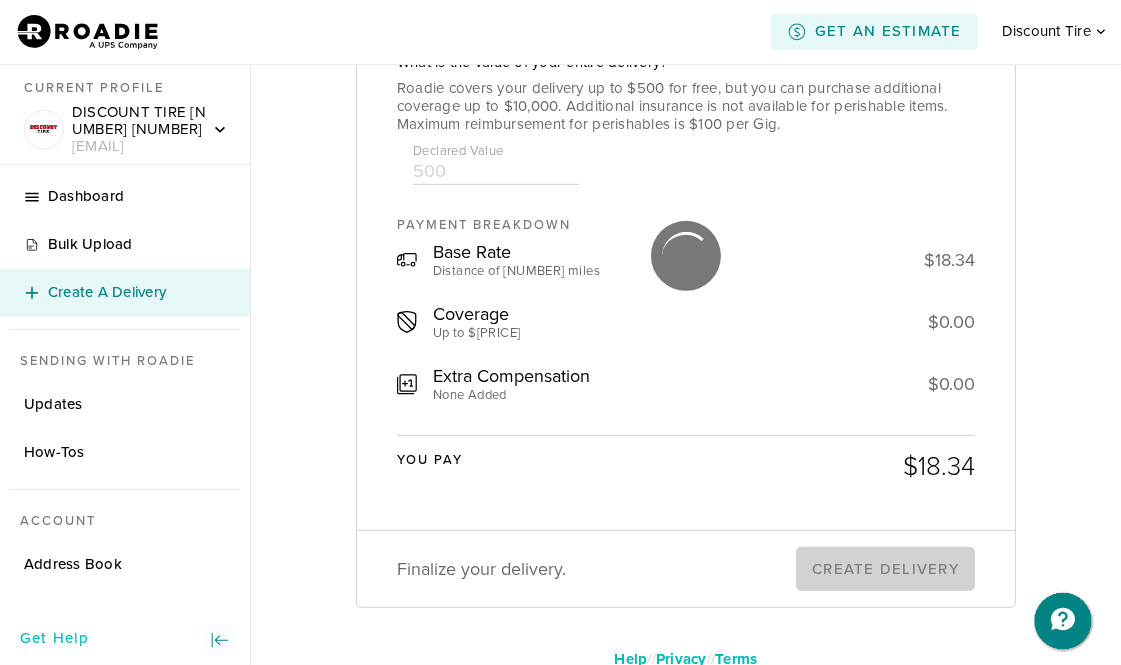 scroll, scrollTop: 0, scrollLeft: 0, axis: both 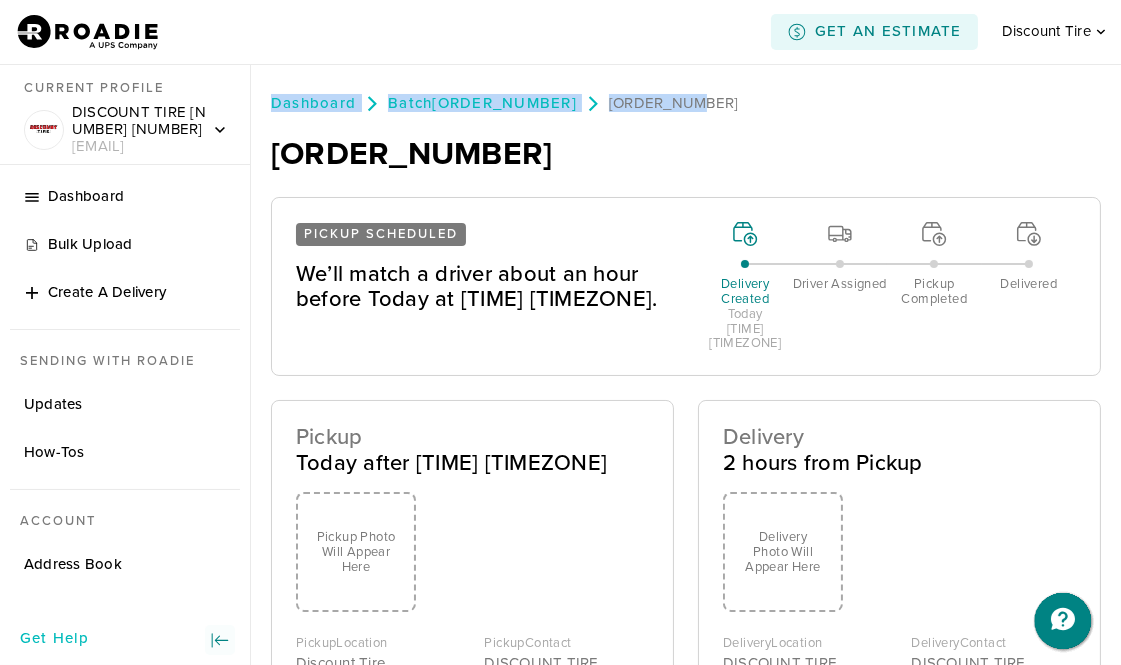 drag, startPoint x: 658, startPoint y: 103, endPoint x: 271, endPoint y: 83, distance: 387.51645 